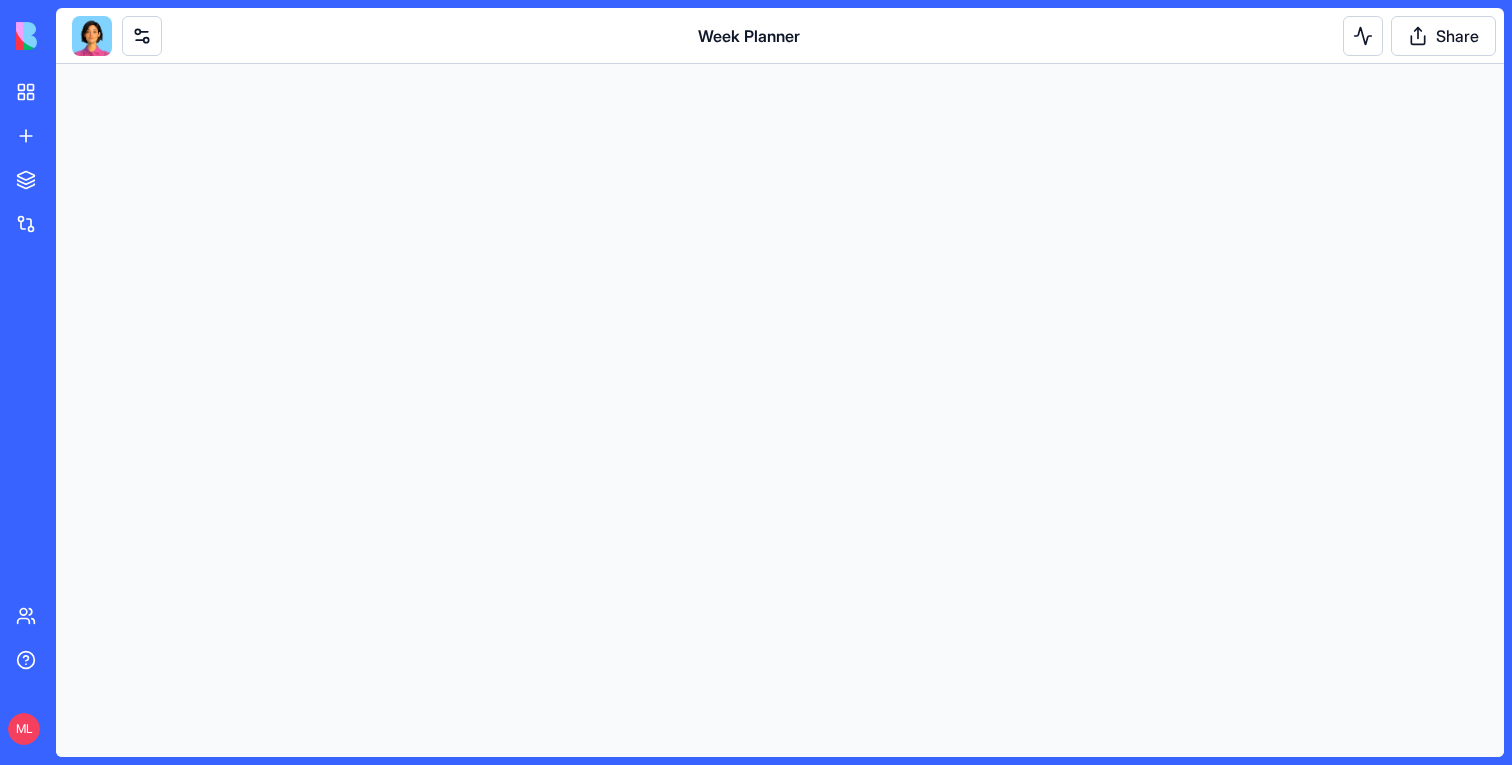 scroll, scrollTop: 0, scrollLeft: 0, axis: both 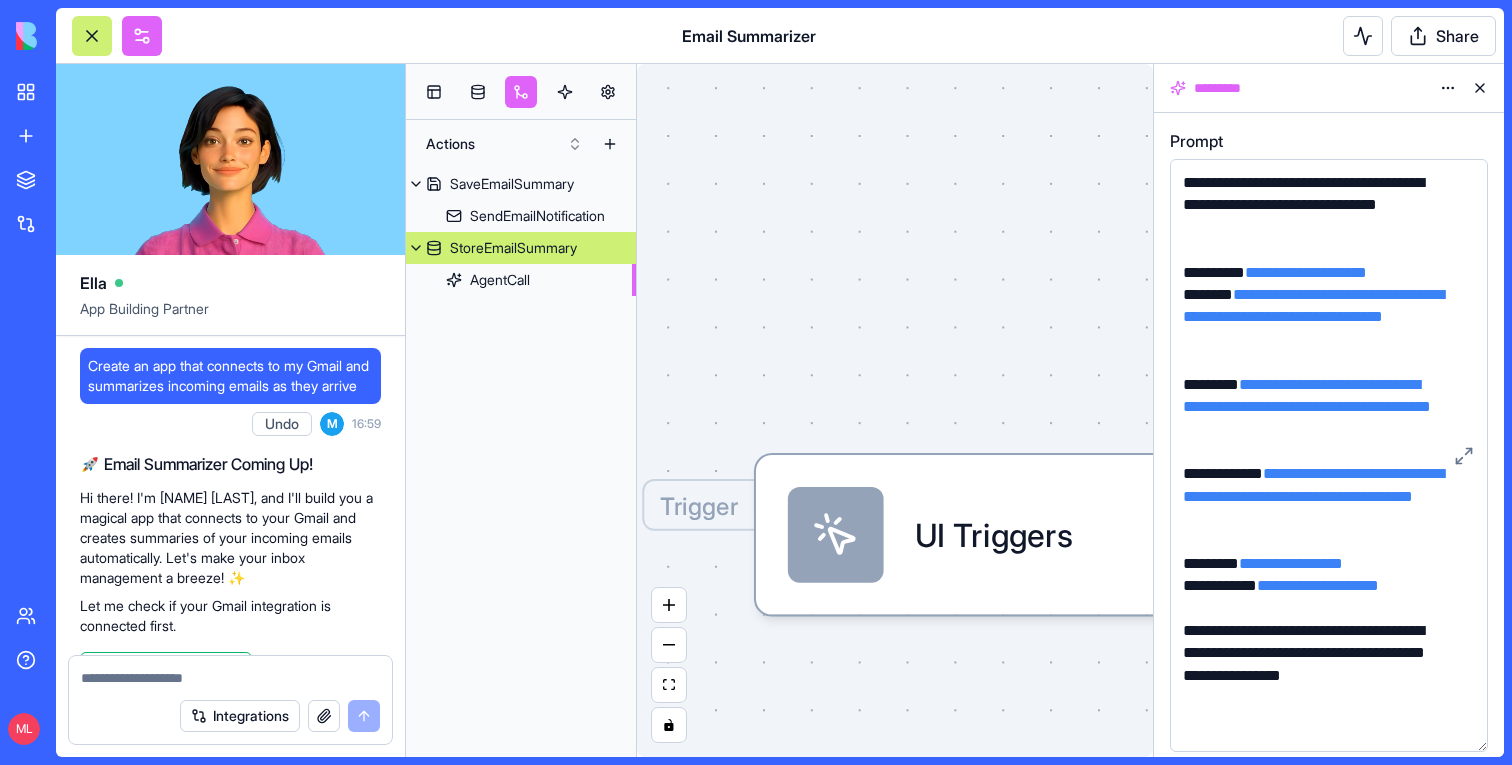 click on "Create an app that connects to my Gmail and summarizes incoming emails as they arrive" at bounding box center [230, 376] 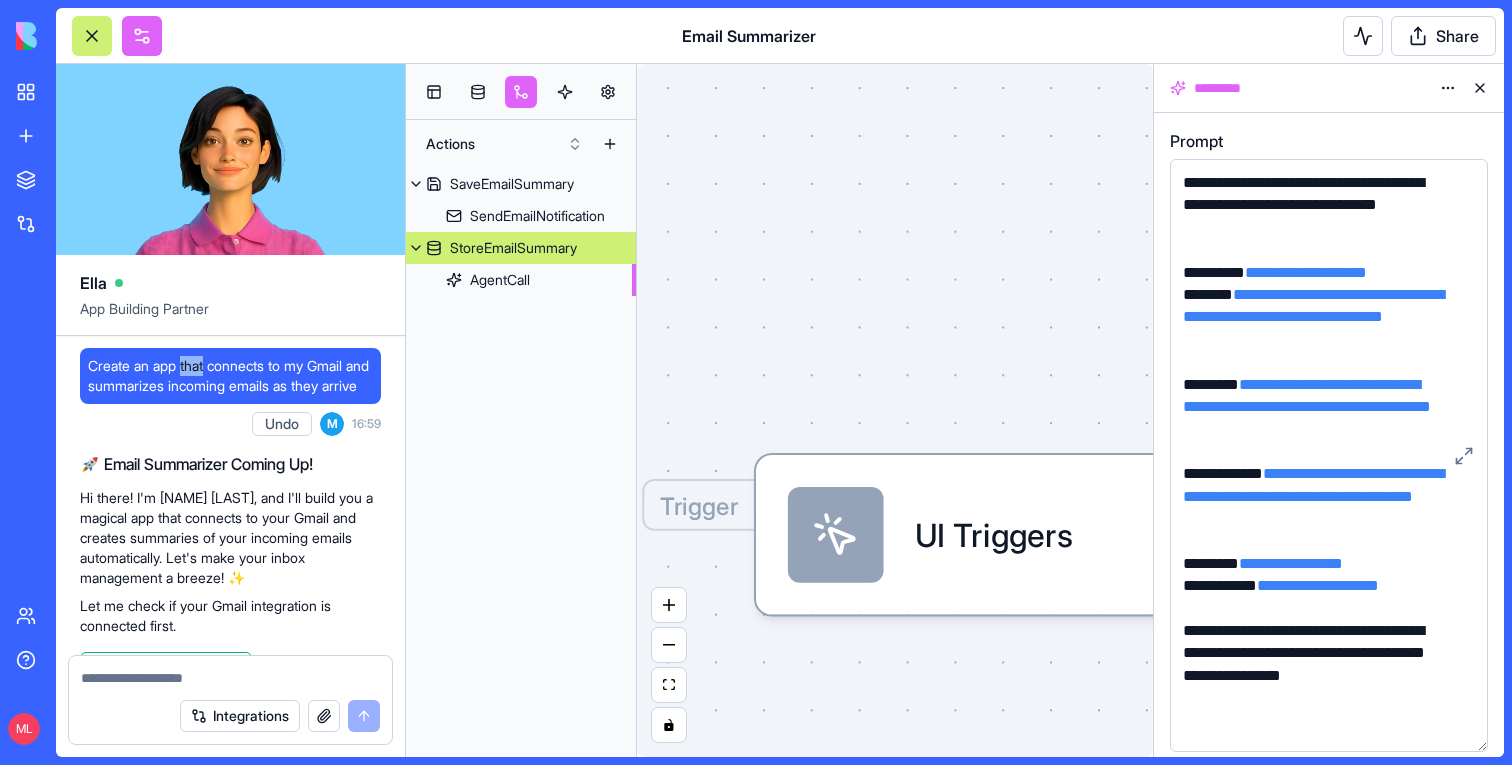 click on "Create an app that connects to my Gmail and summarizes incoming emails as they arrive" at bounding box center [230, 376] 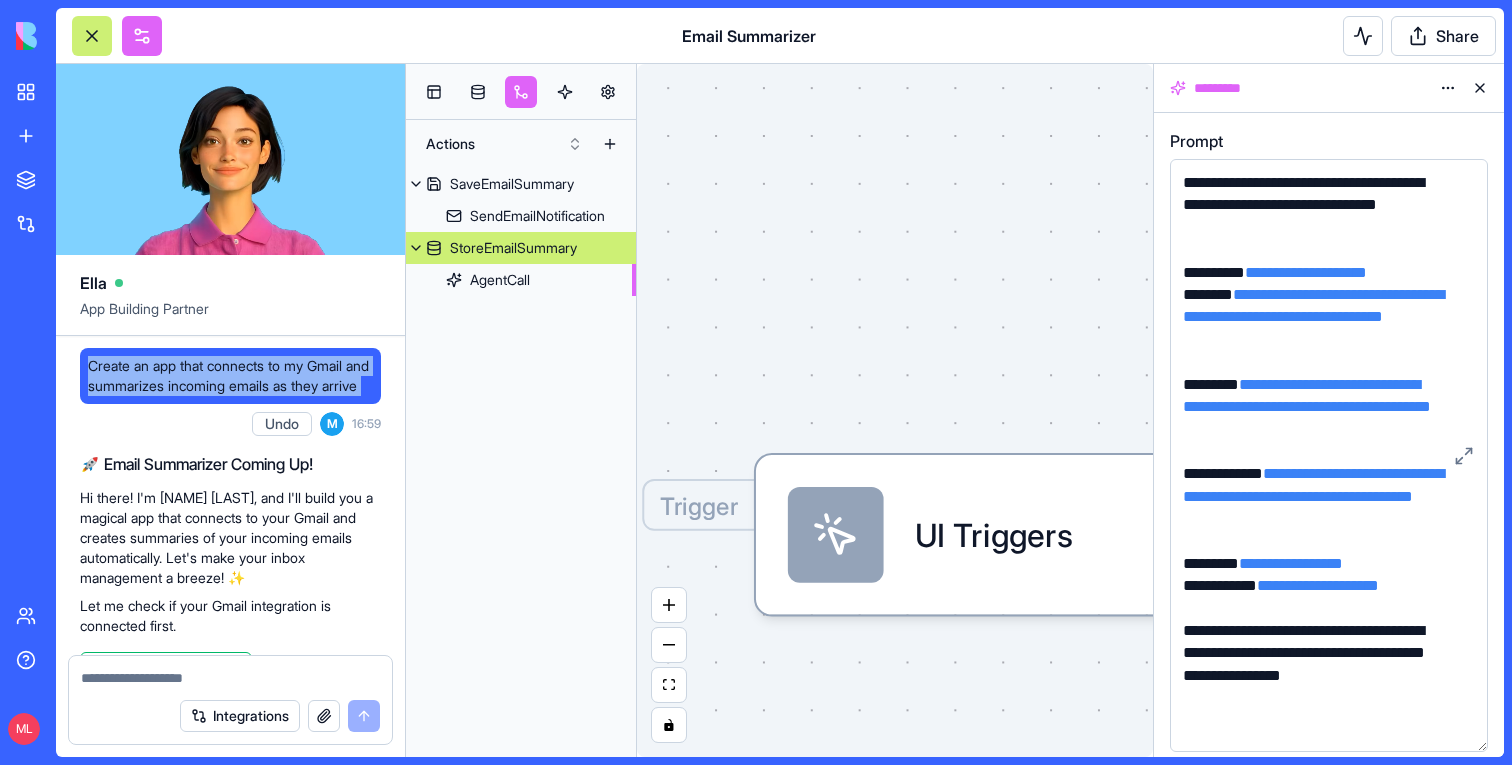 click on "Create an app that connects to my Gmail and summarizes incoming emails as they arrive" at bounding box center [230, 376] 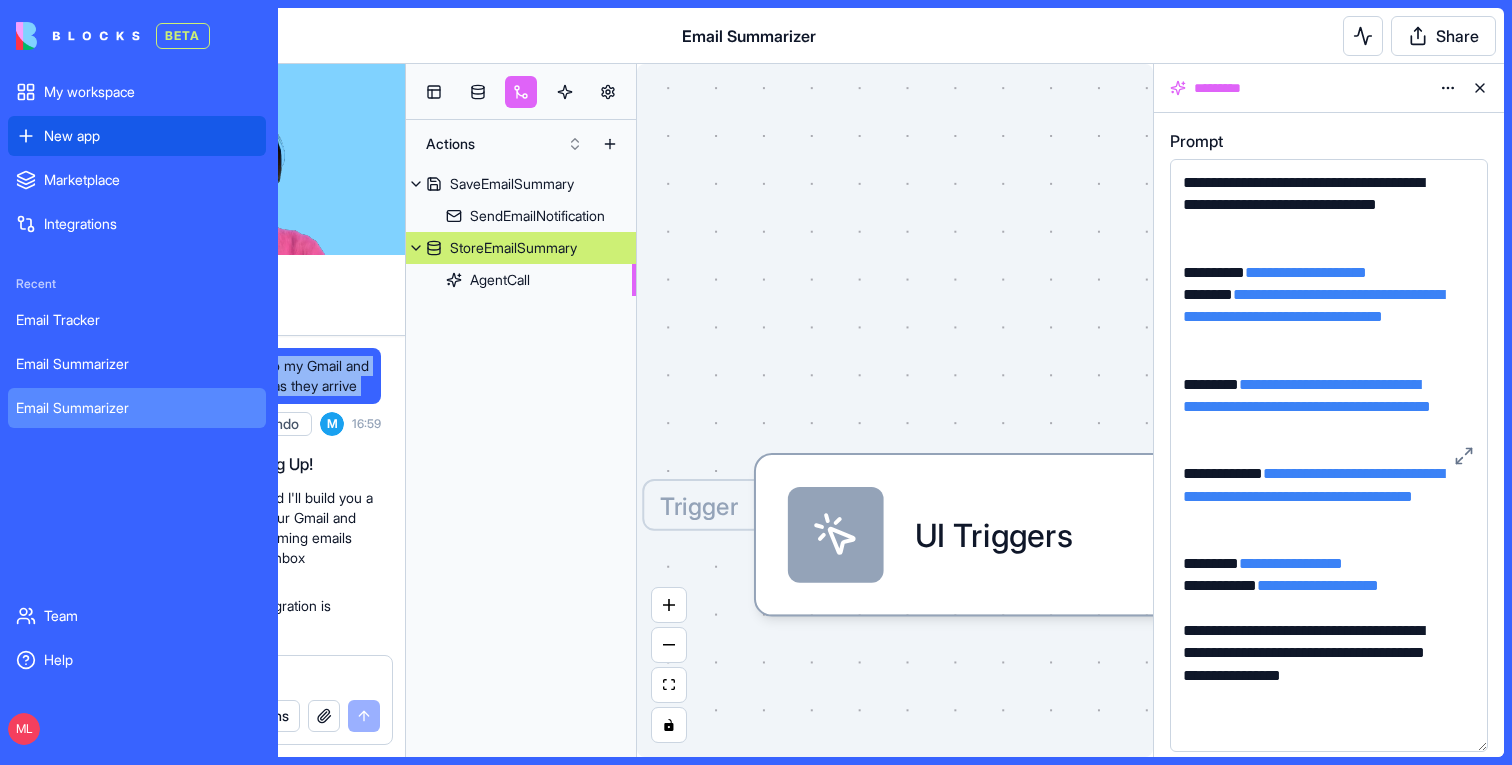 click on "New app" at bounding box center (137, 136) 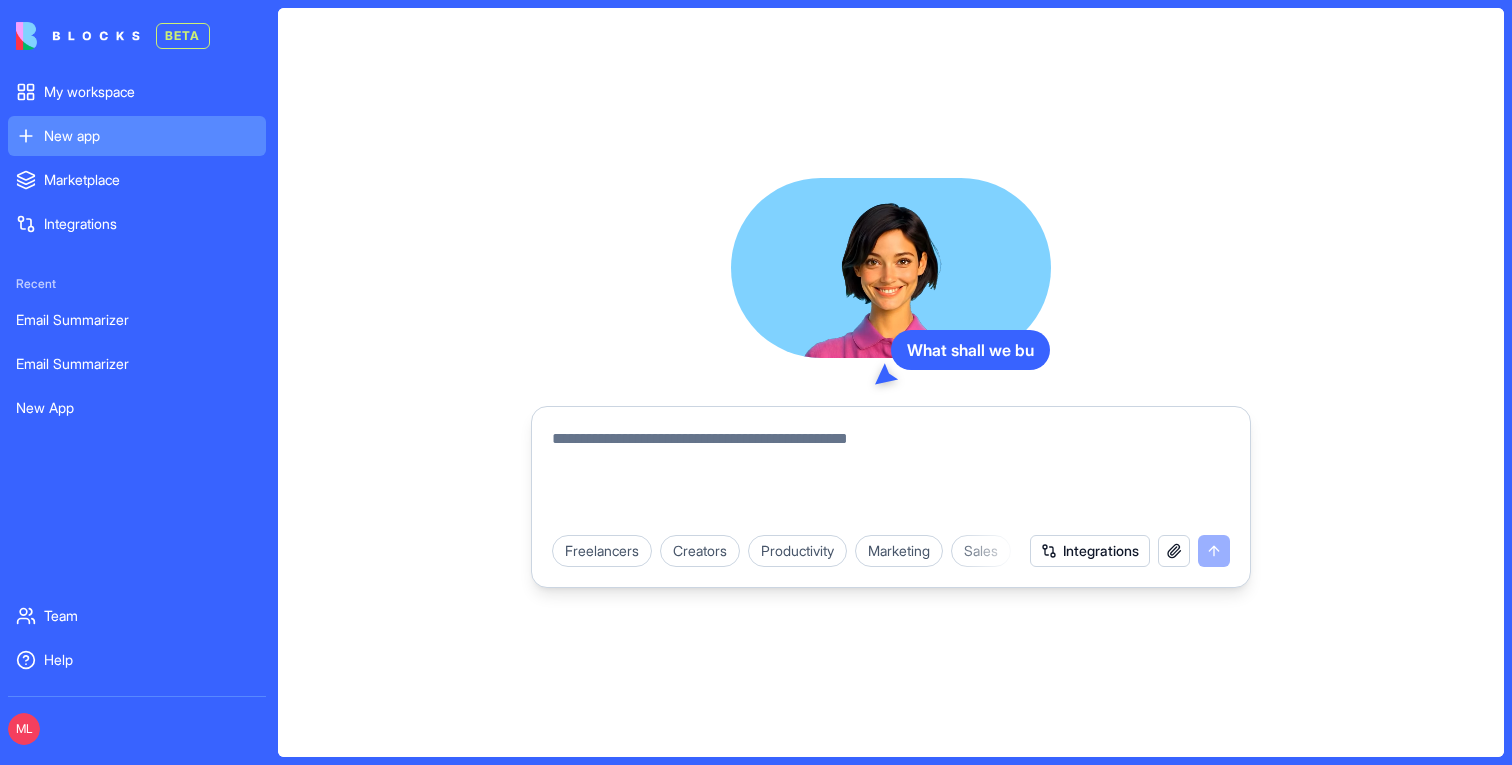 click at bounding box center [891, 475] 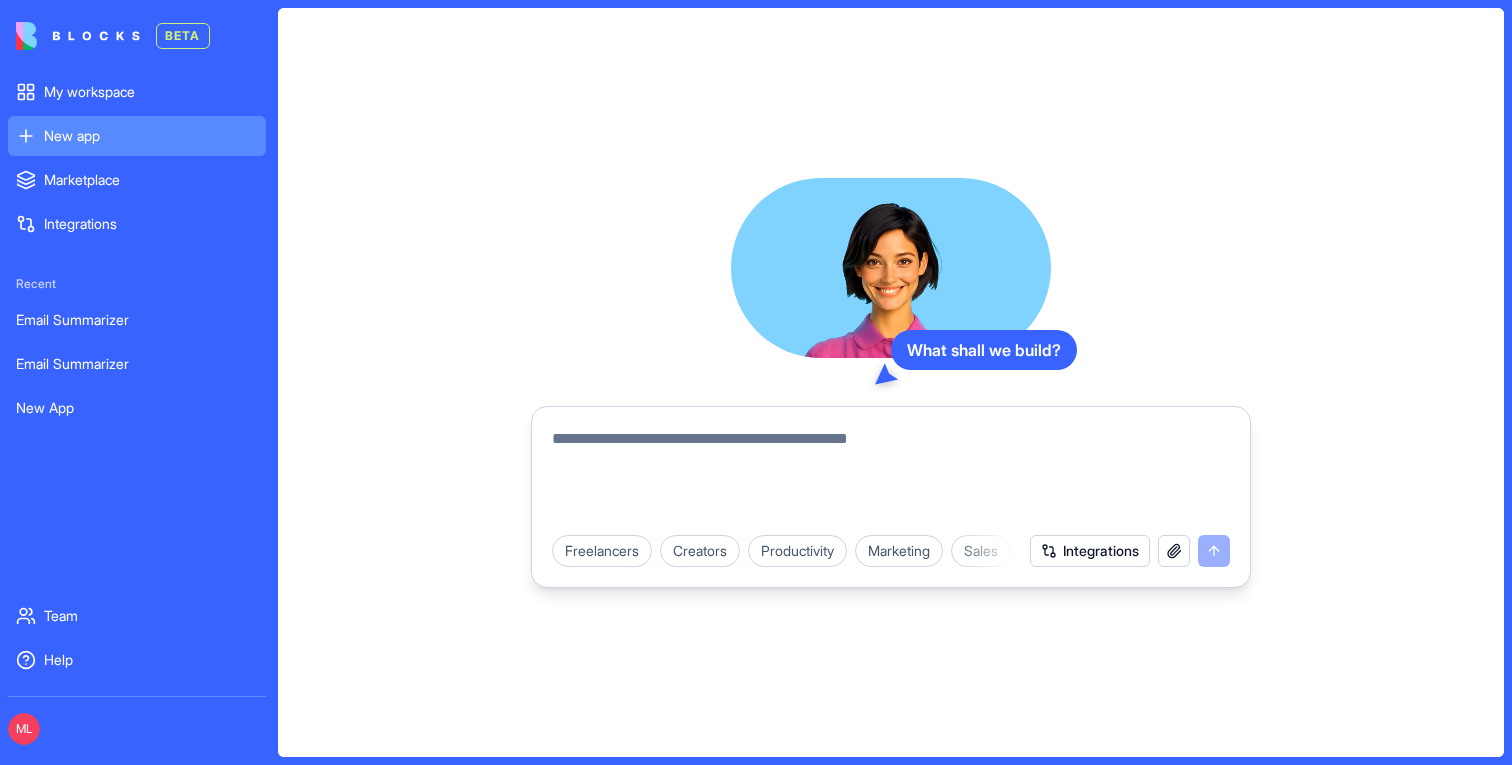 paste on "**********" 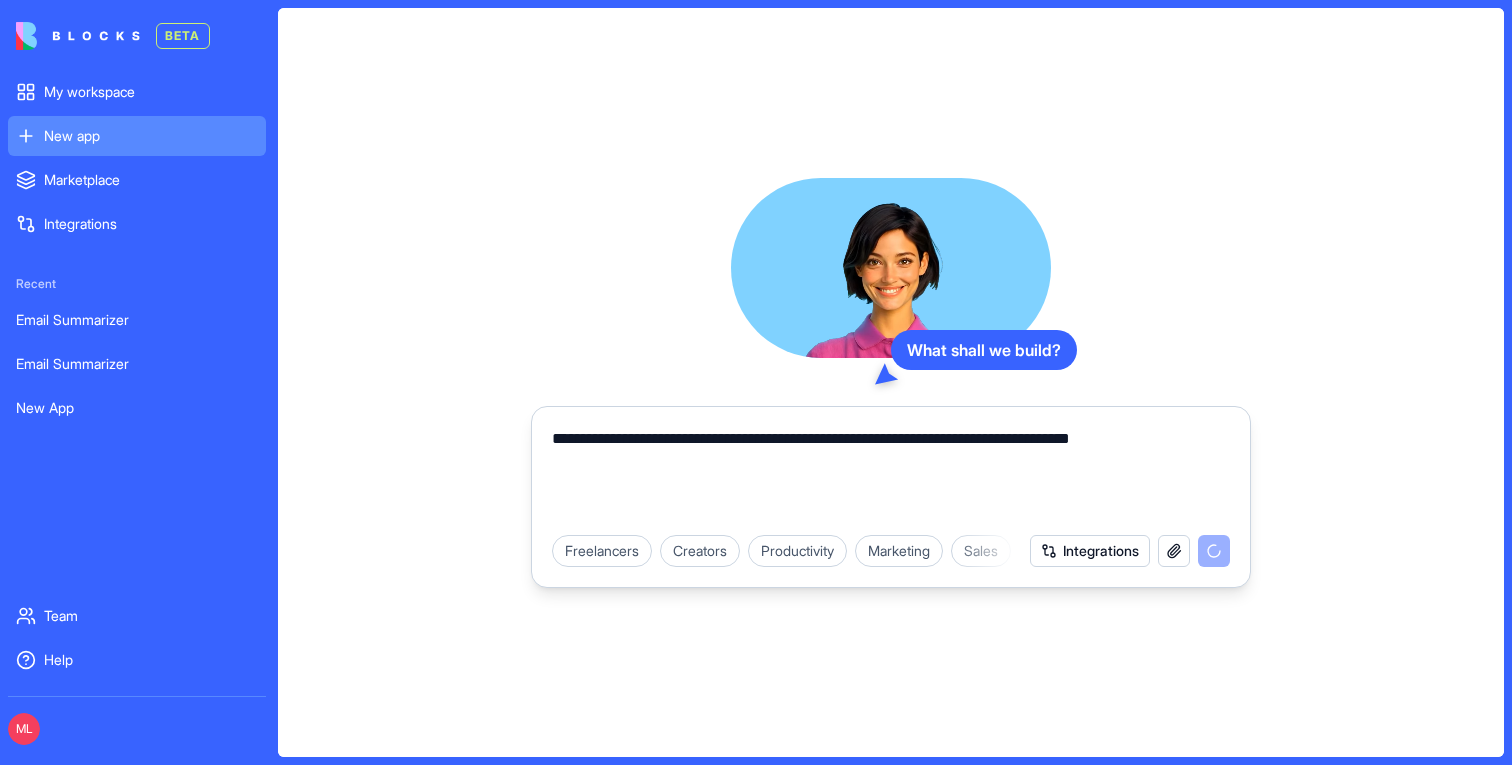 type on "**********" 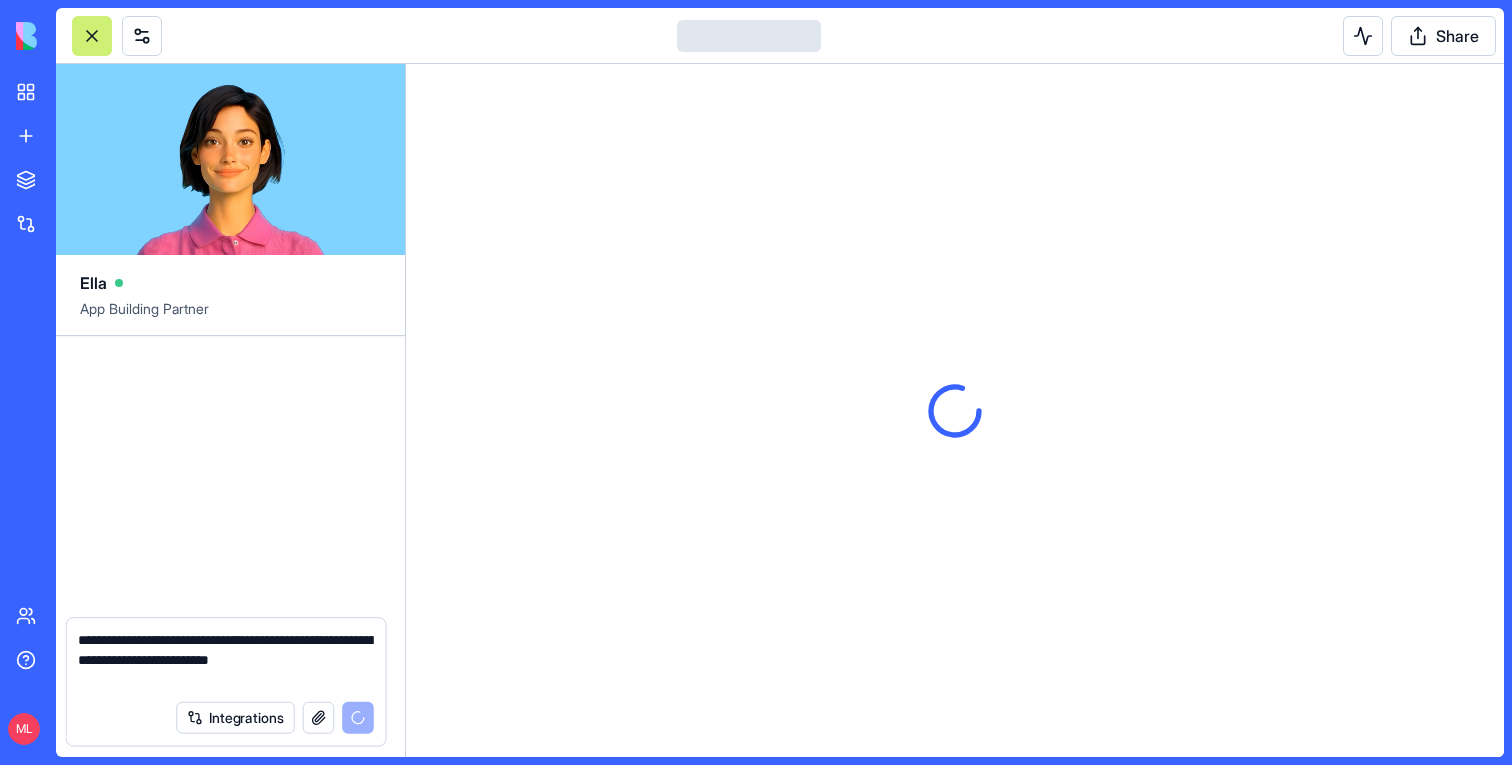 type 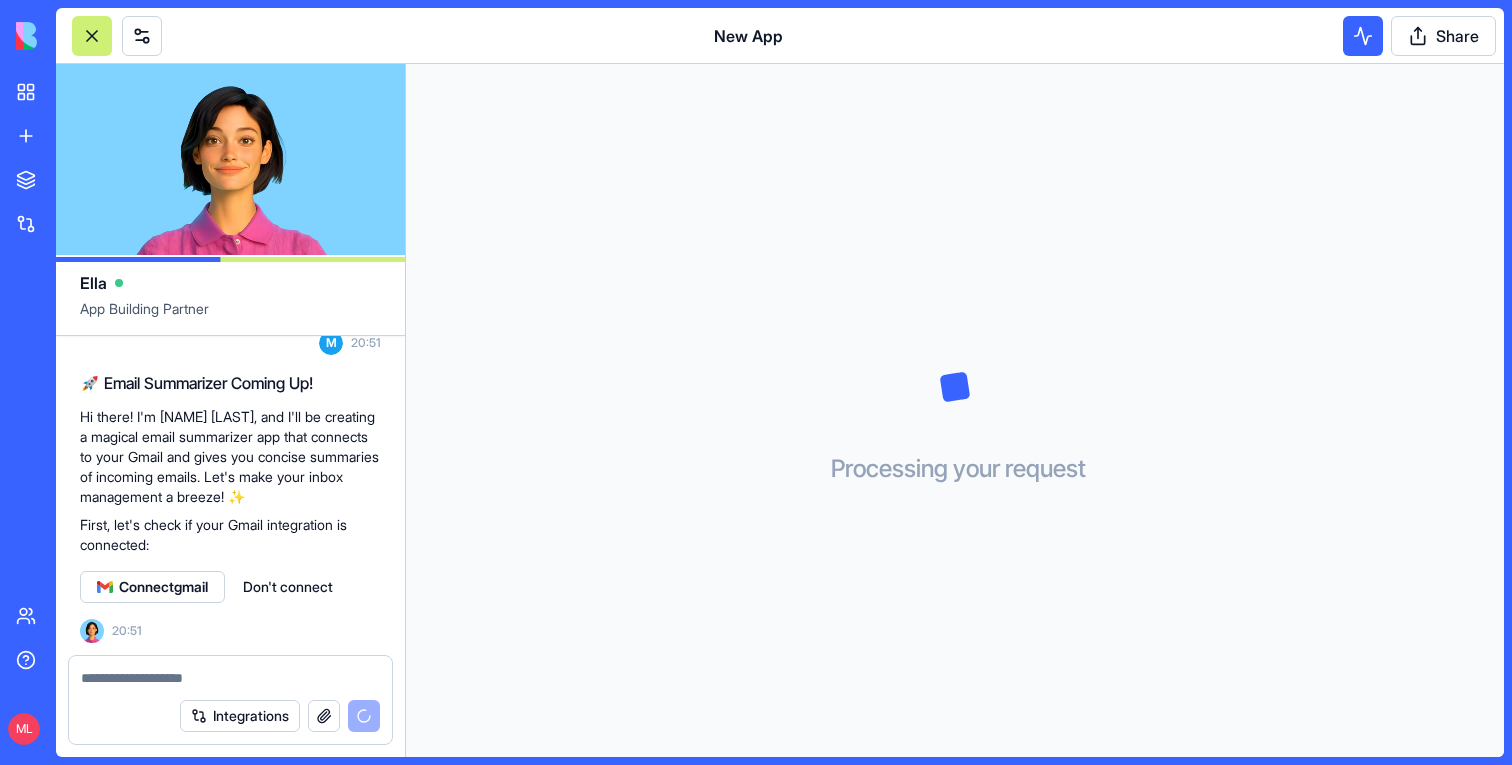 scroll, scrollTop: 285, scrollLeft: 0, axis: vertical 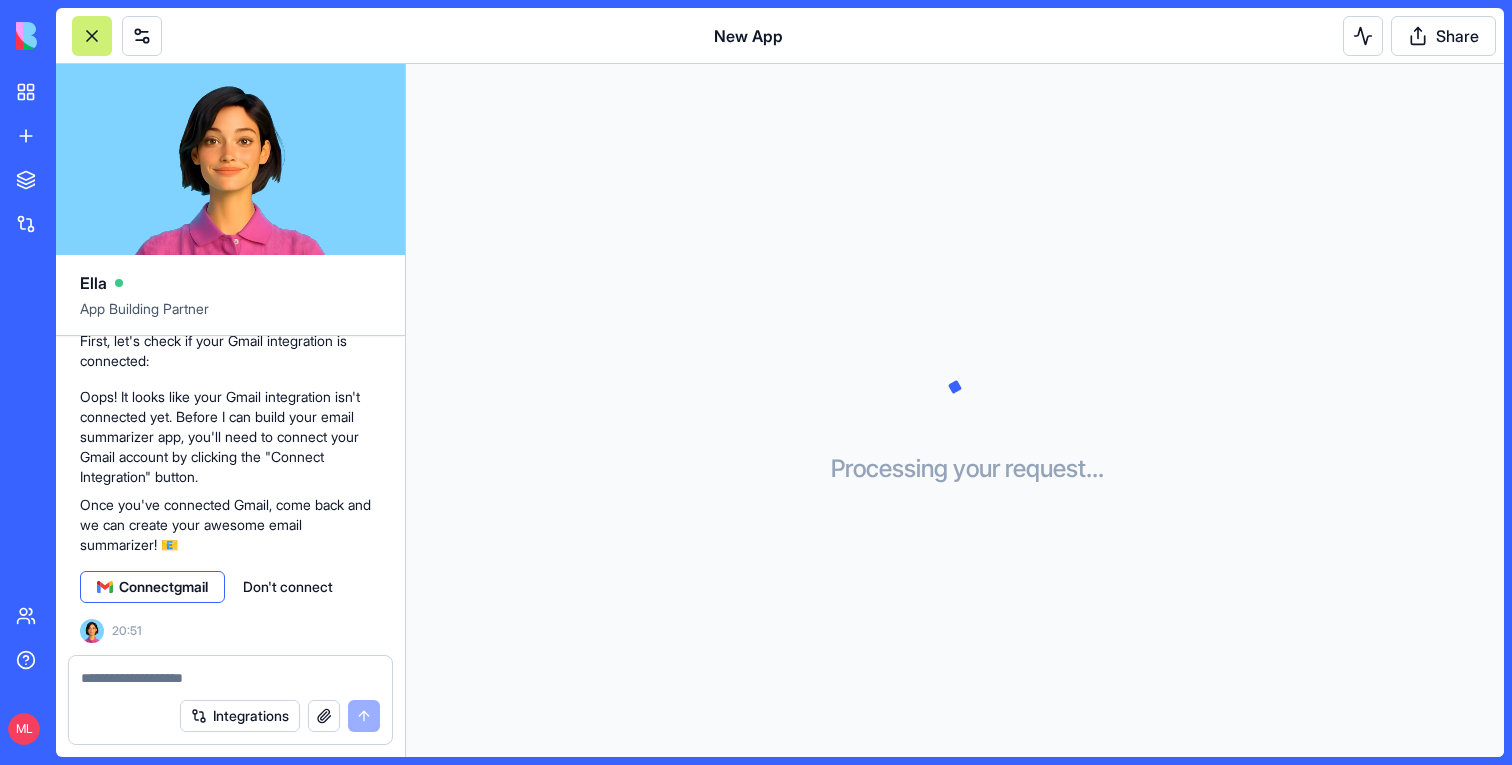click on "Connect  gmail" at bounding box center (163, 587) 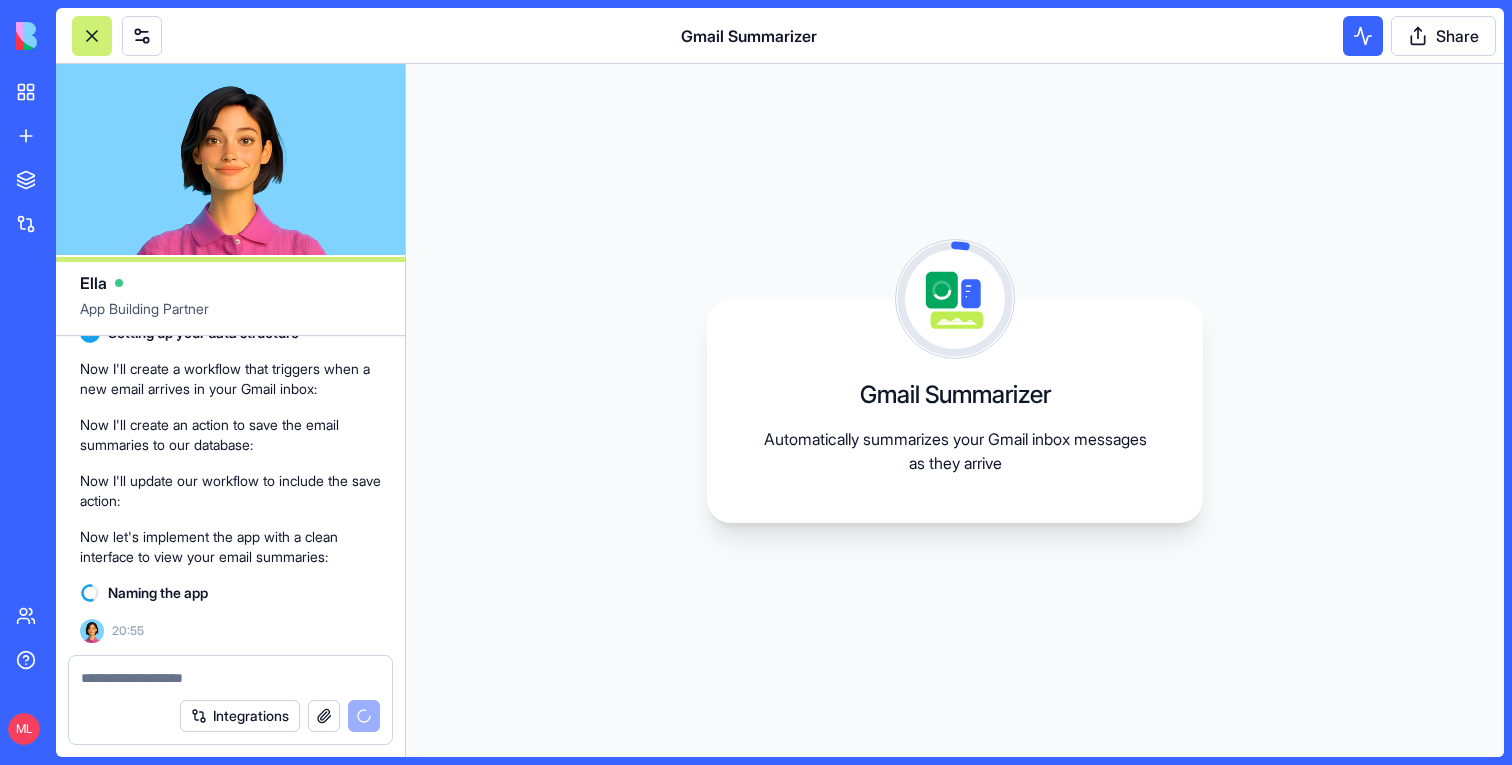 scroll, scrollTop: 825, scrollLeft: 0, axis: vertical 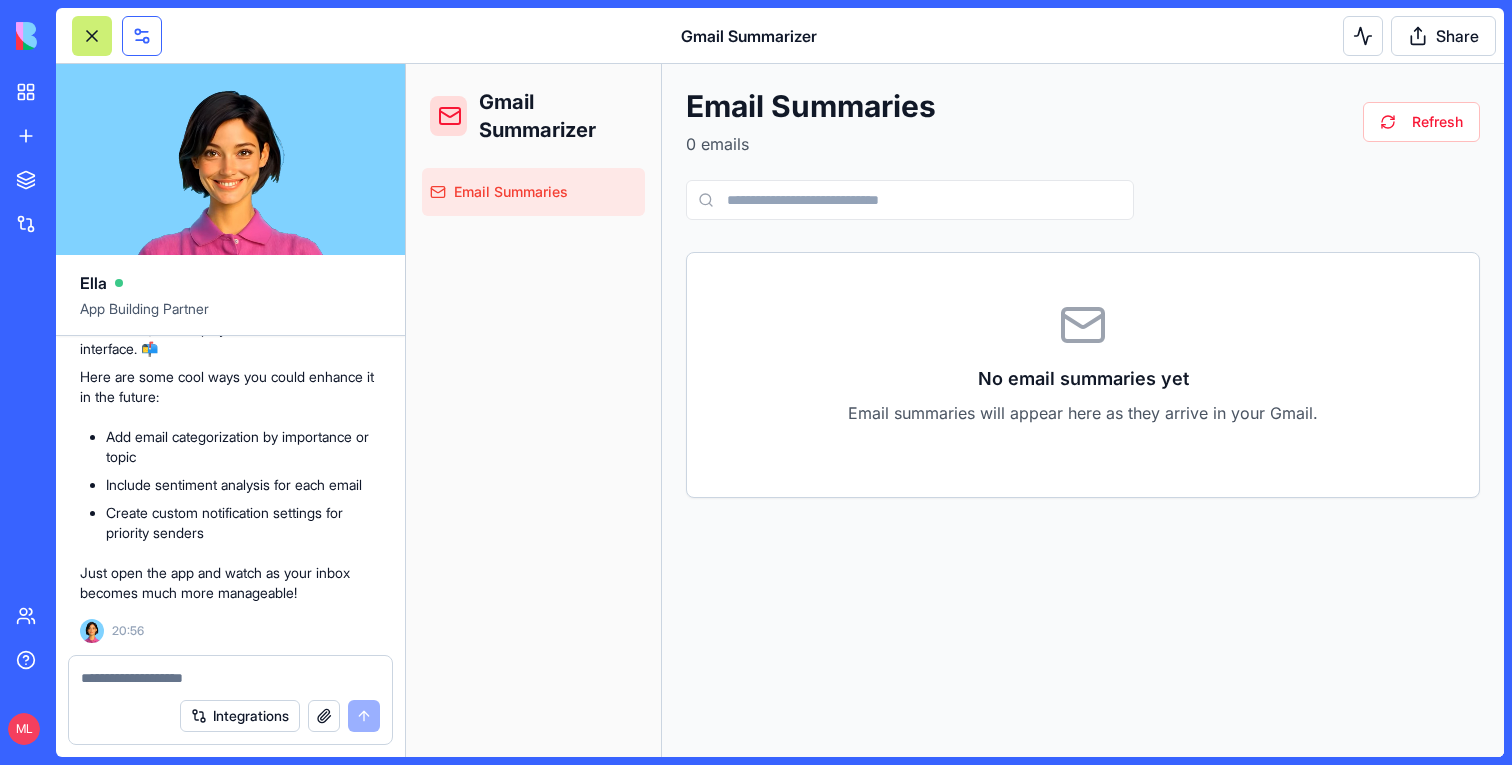 click at bounding box center [142, 36] 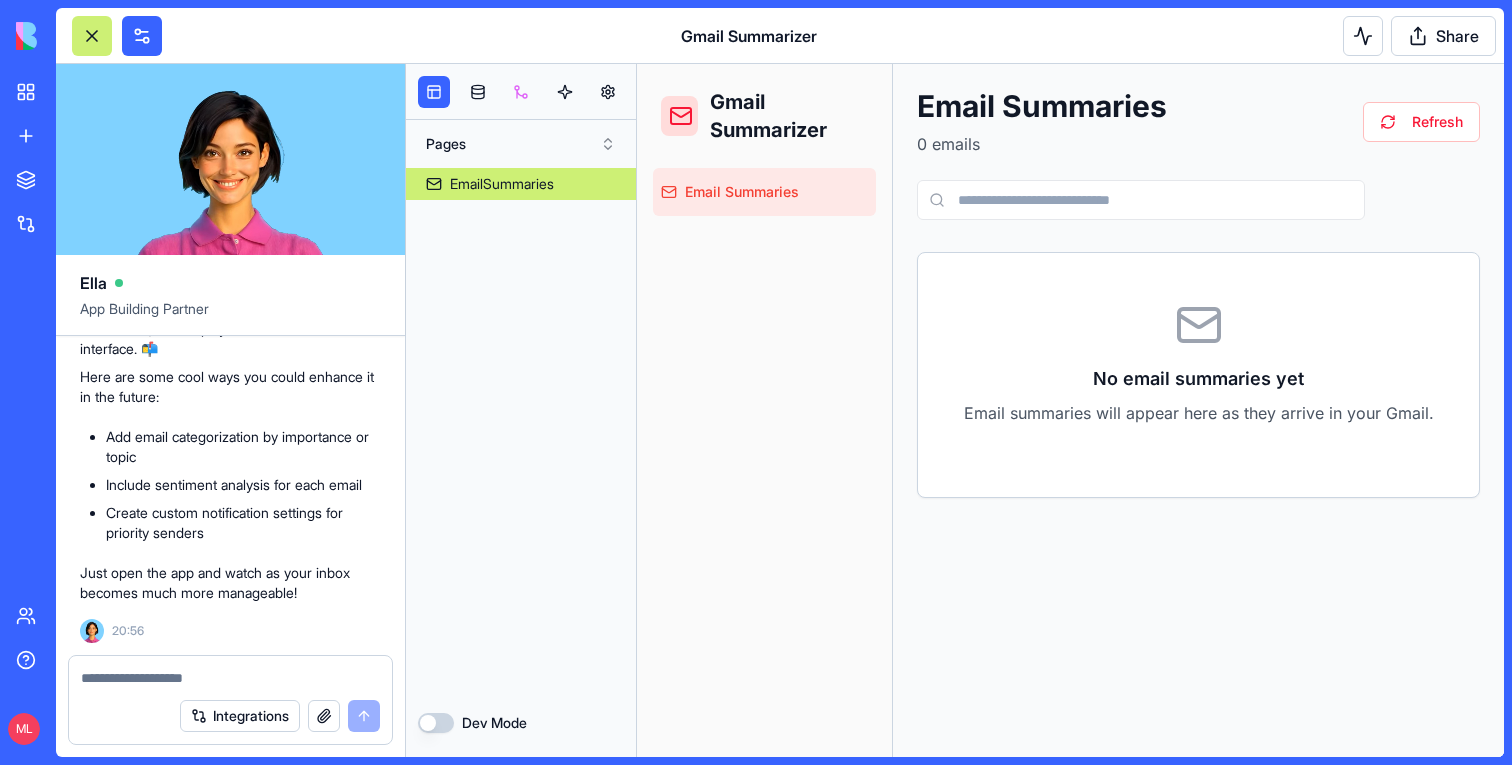 click at bounding box center (521, 92) 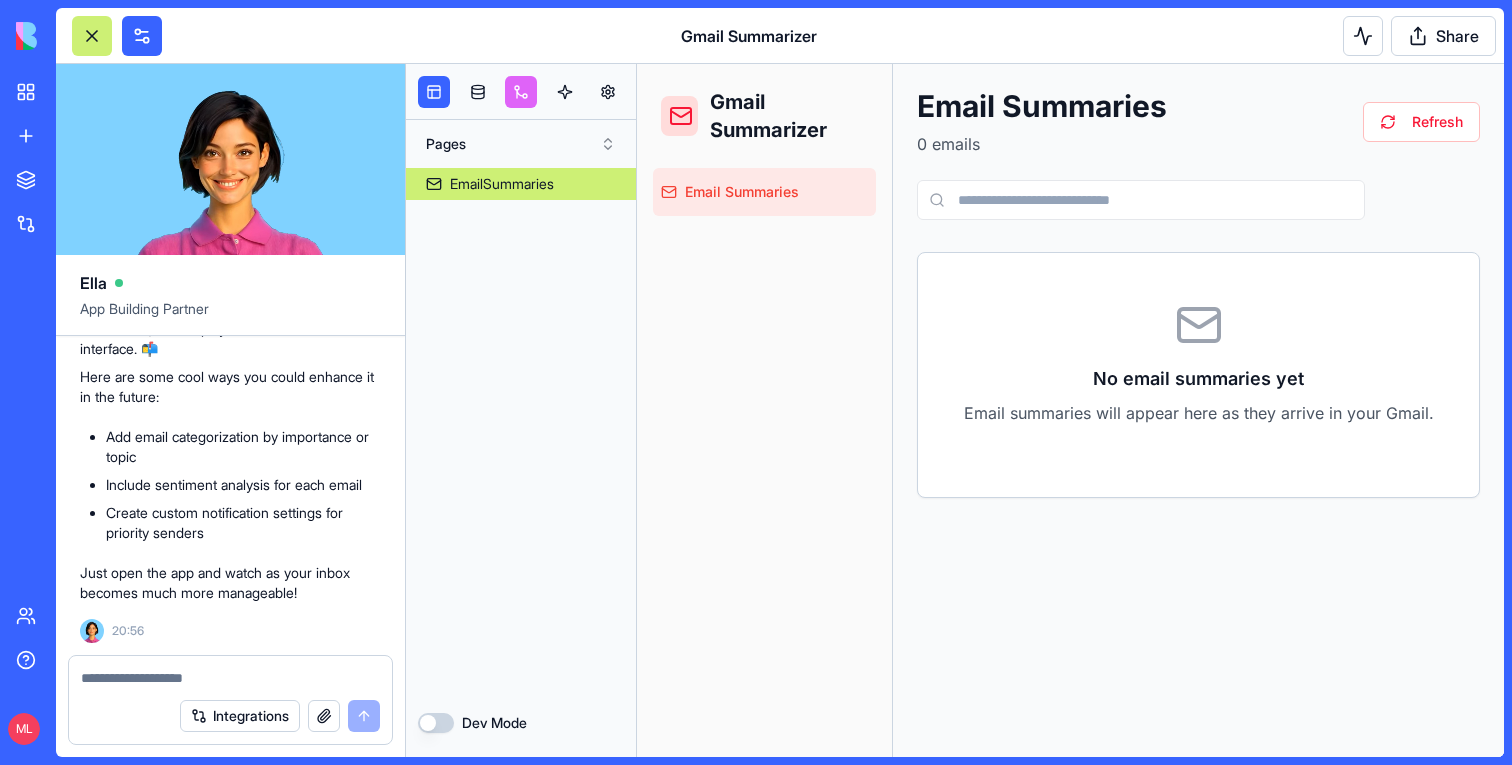 click at bounding box center (92, 36) 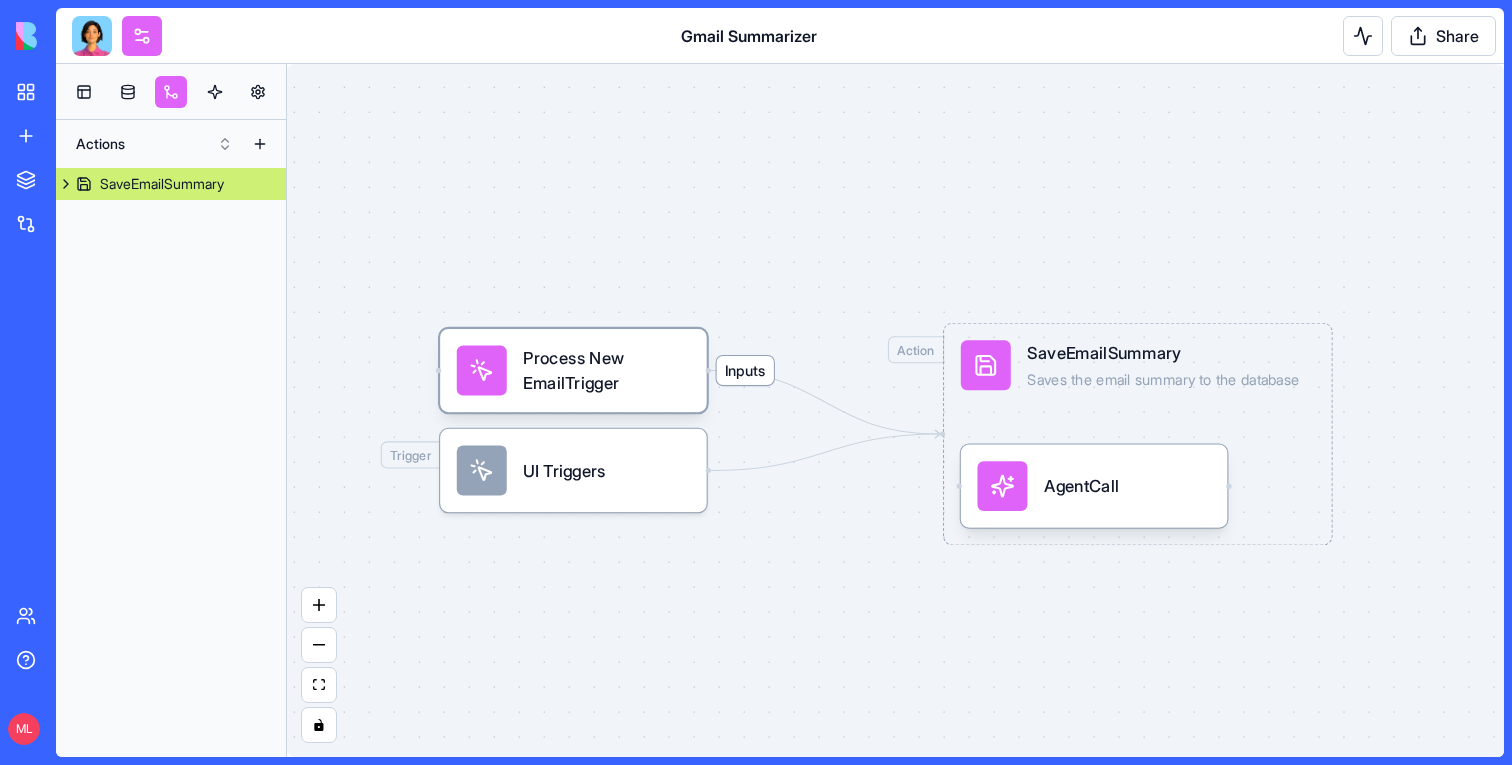 click on "Process New EmailTrigger" at bounding box center (606, 371) 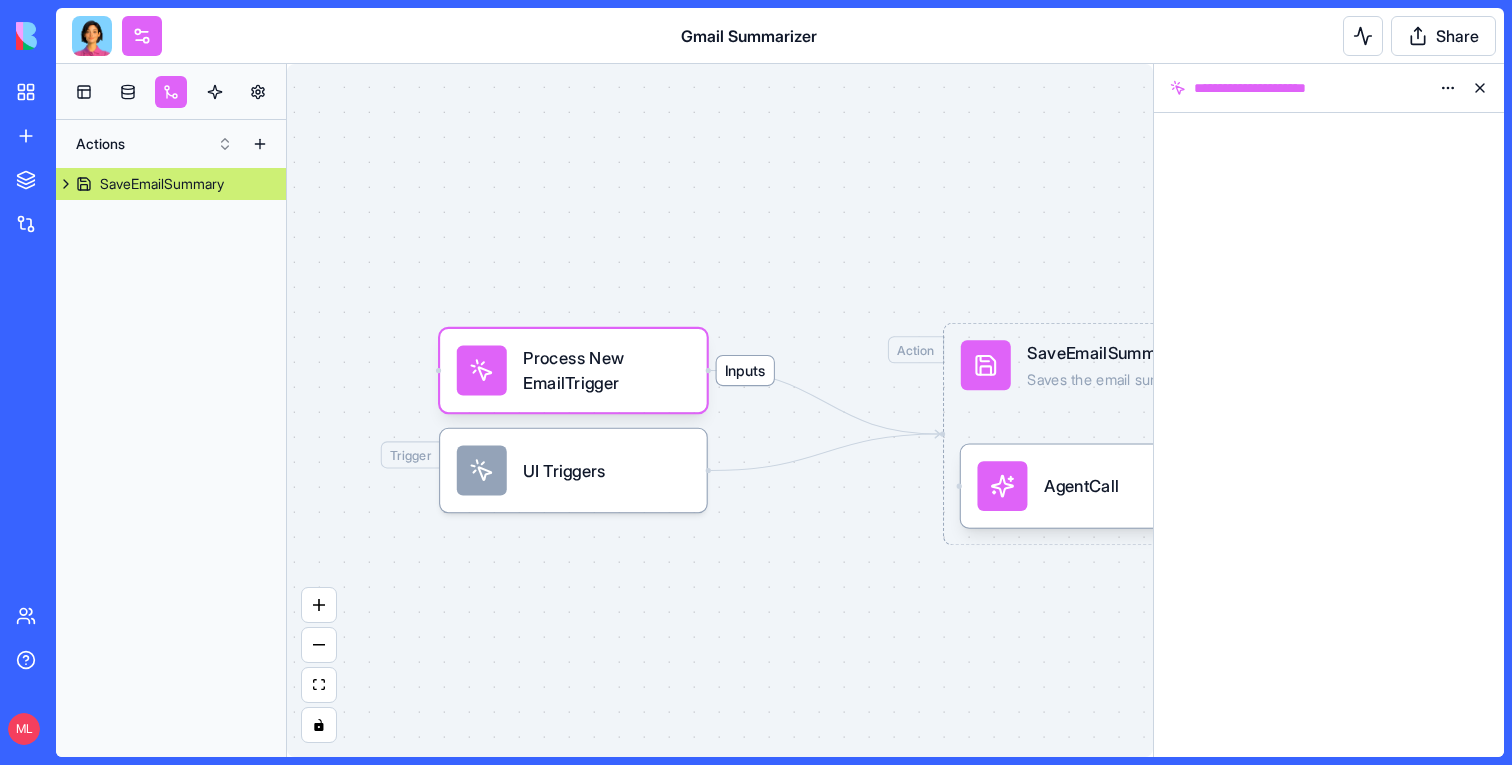 click on "Inputs Process New EmailTrigger Trigger UI Triggers Action SaveEmailSummary Saves the email summary to the database AgentCall" at bounding box center (720, 410) 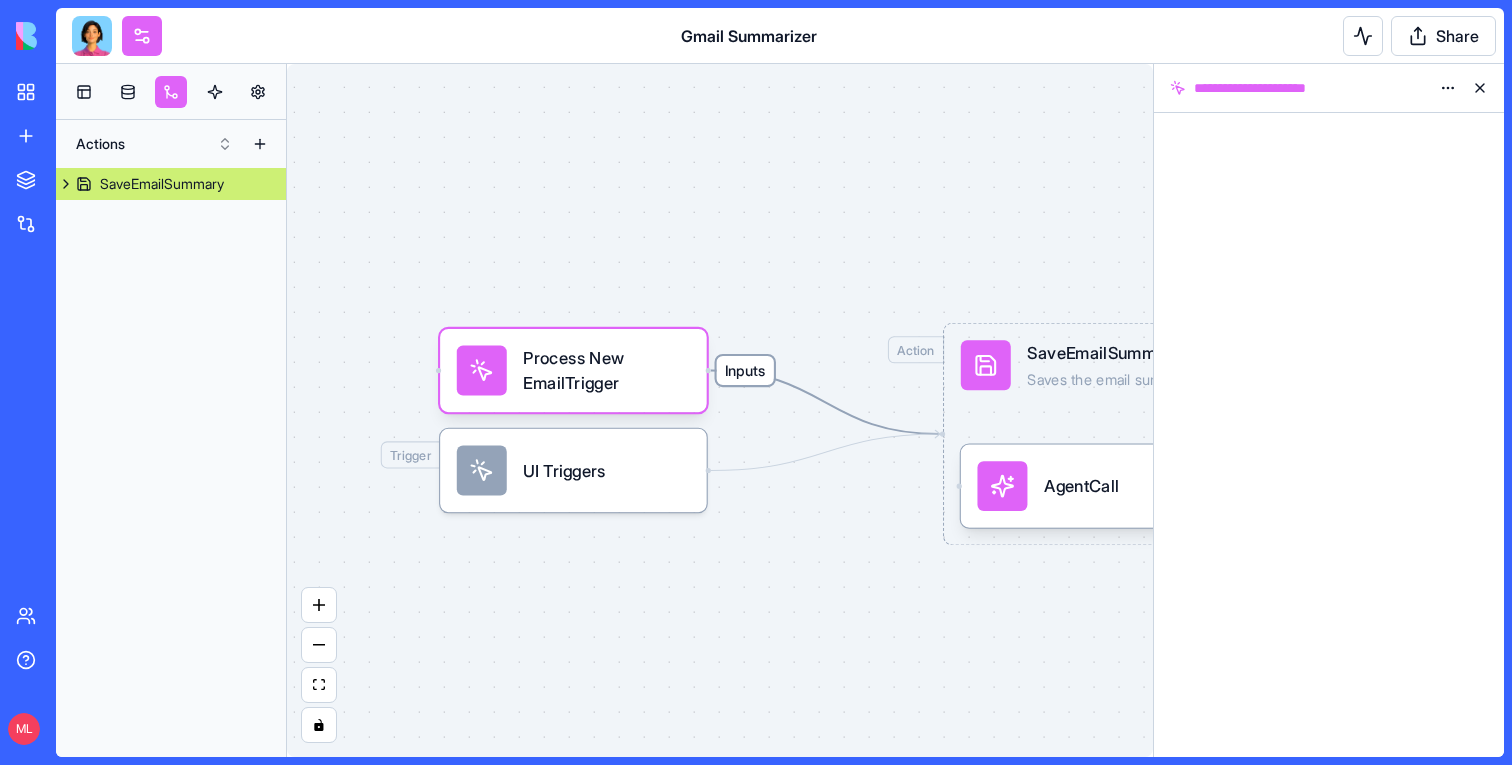 click on "Inputs" at bounding box center [745, 370] 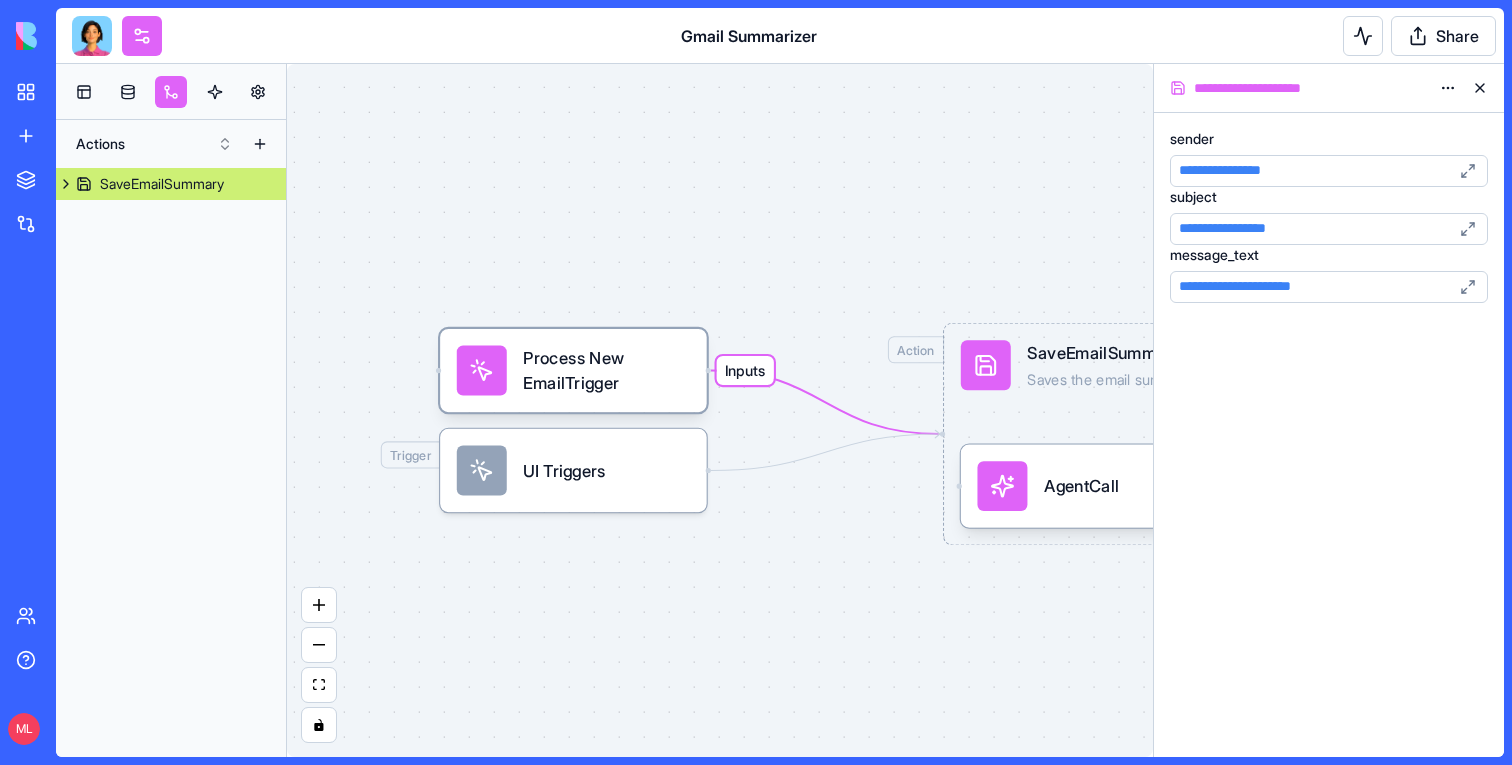 click on "Process New EmailTrigger" at bounding box center (606, 371) 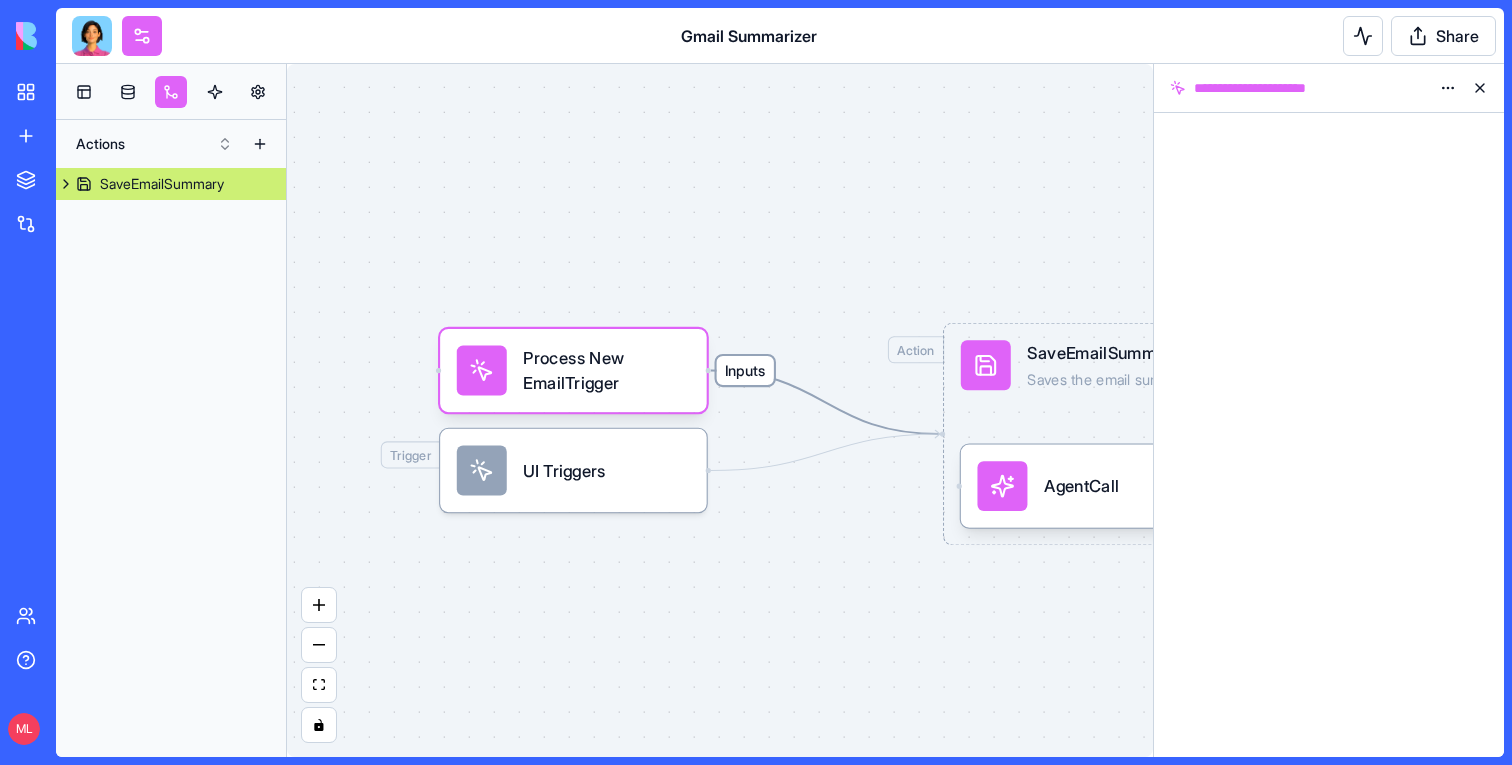 click on "Inputs" at bounding box center [745, 370] 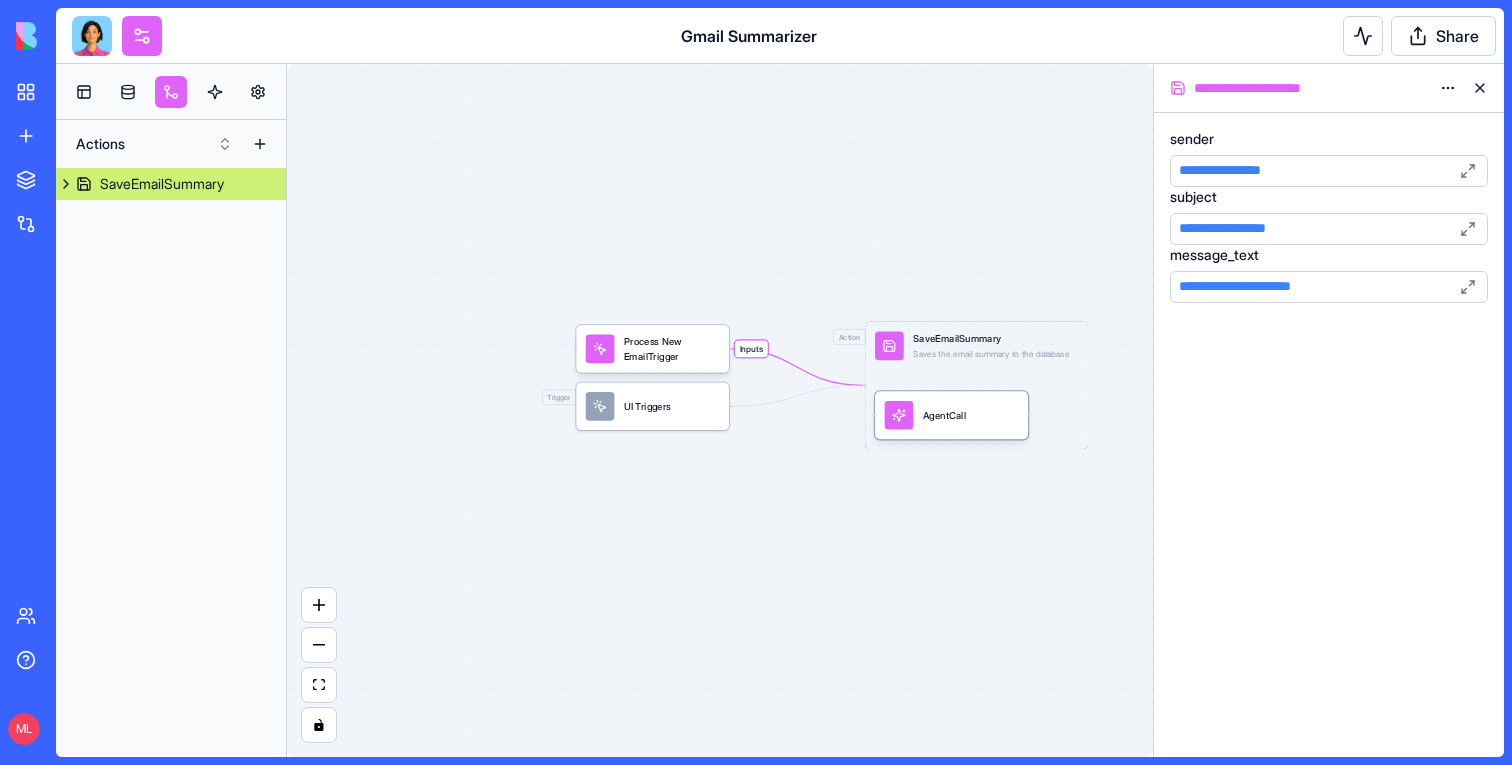 click on "AgentCall" at bounding box center (951, 415) 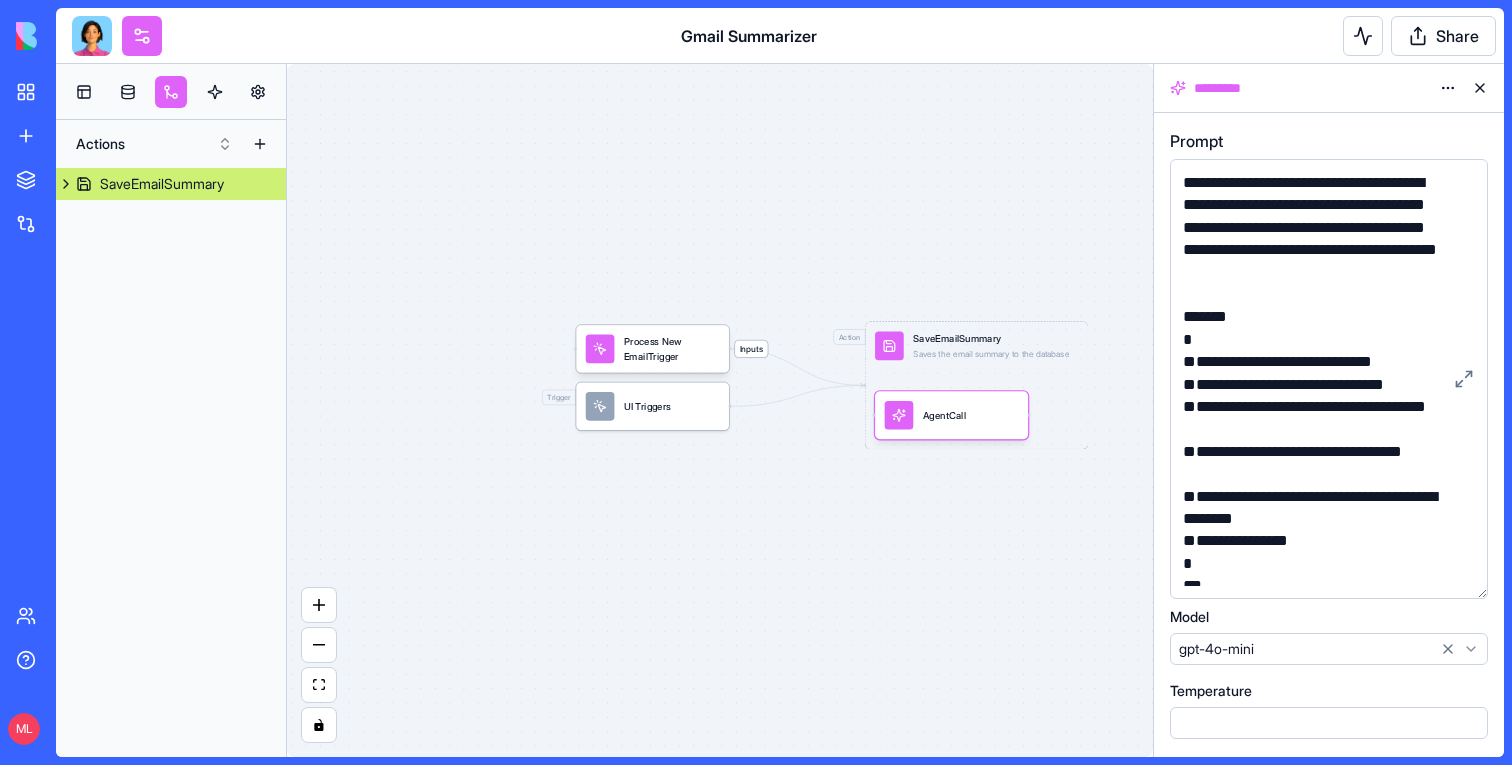 drag, startPoint x: 1475, startPoint y: 279, endPoint x: 1479, endPoint y: 591, distance: 312.02563 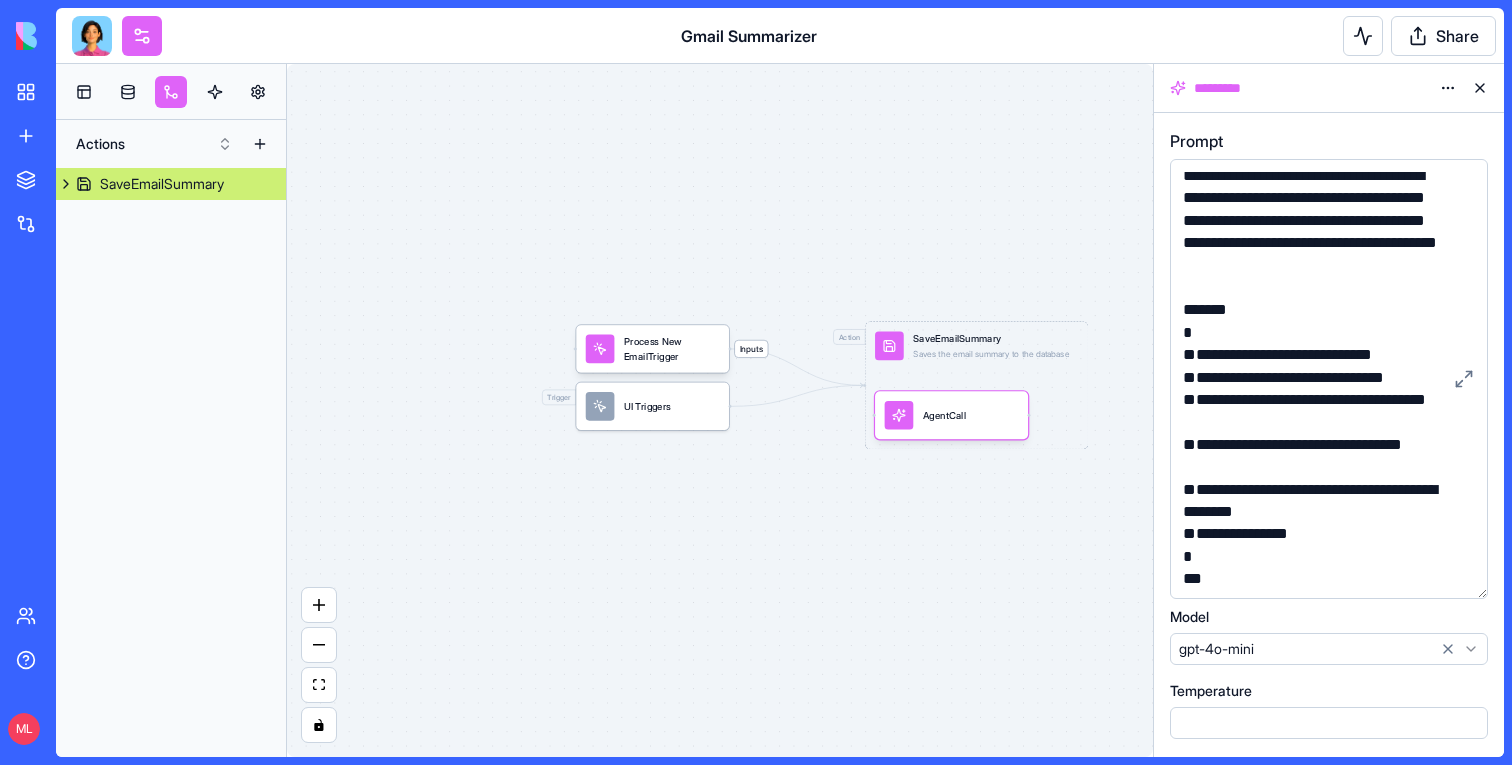 scroll, scrollTop: 0, scrollLeft: 0, axis: both 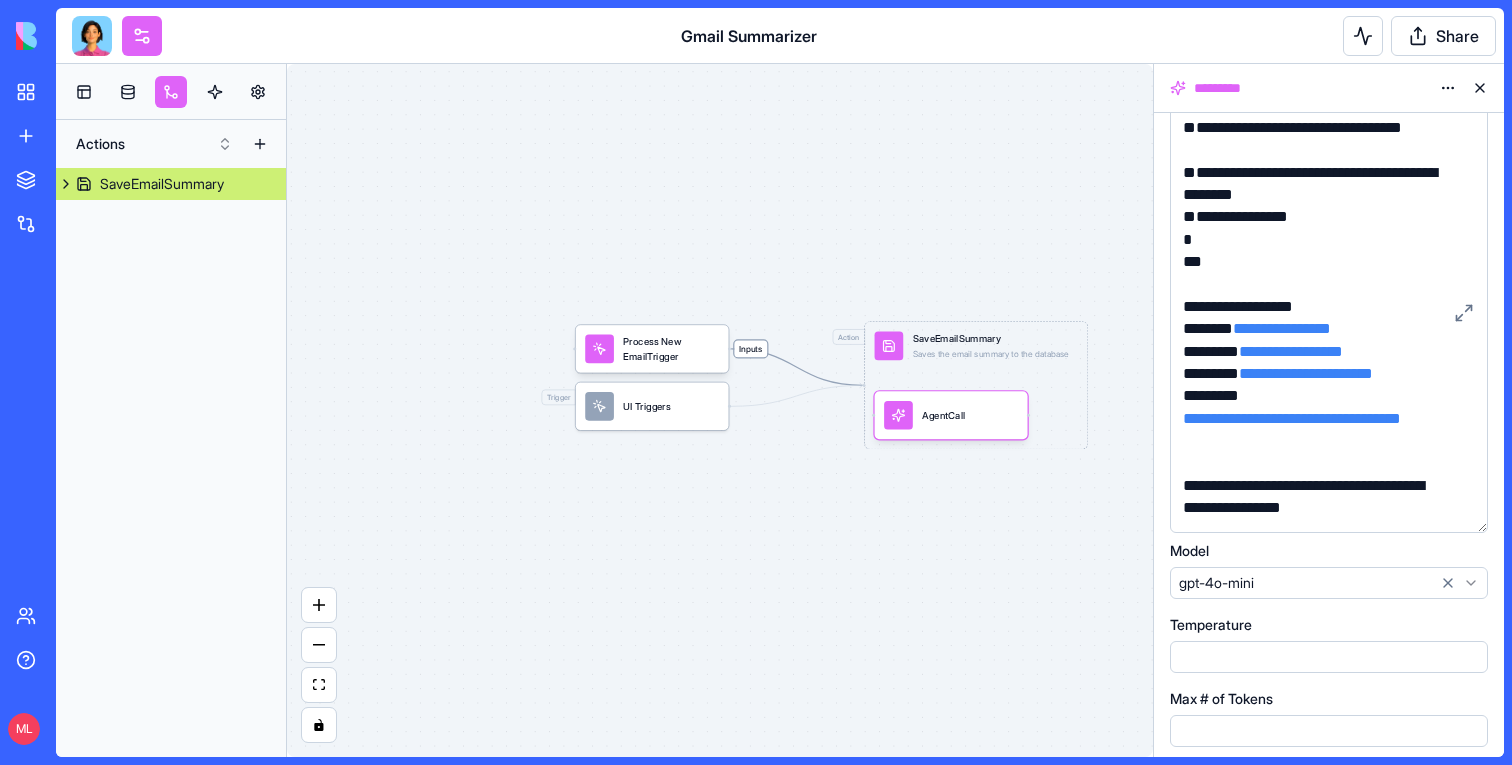 click on "Inputs" at bounding box center [750, 349] 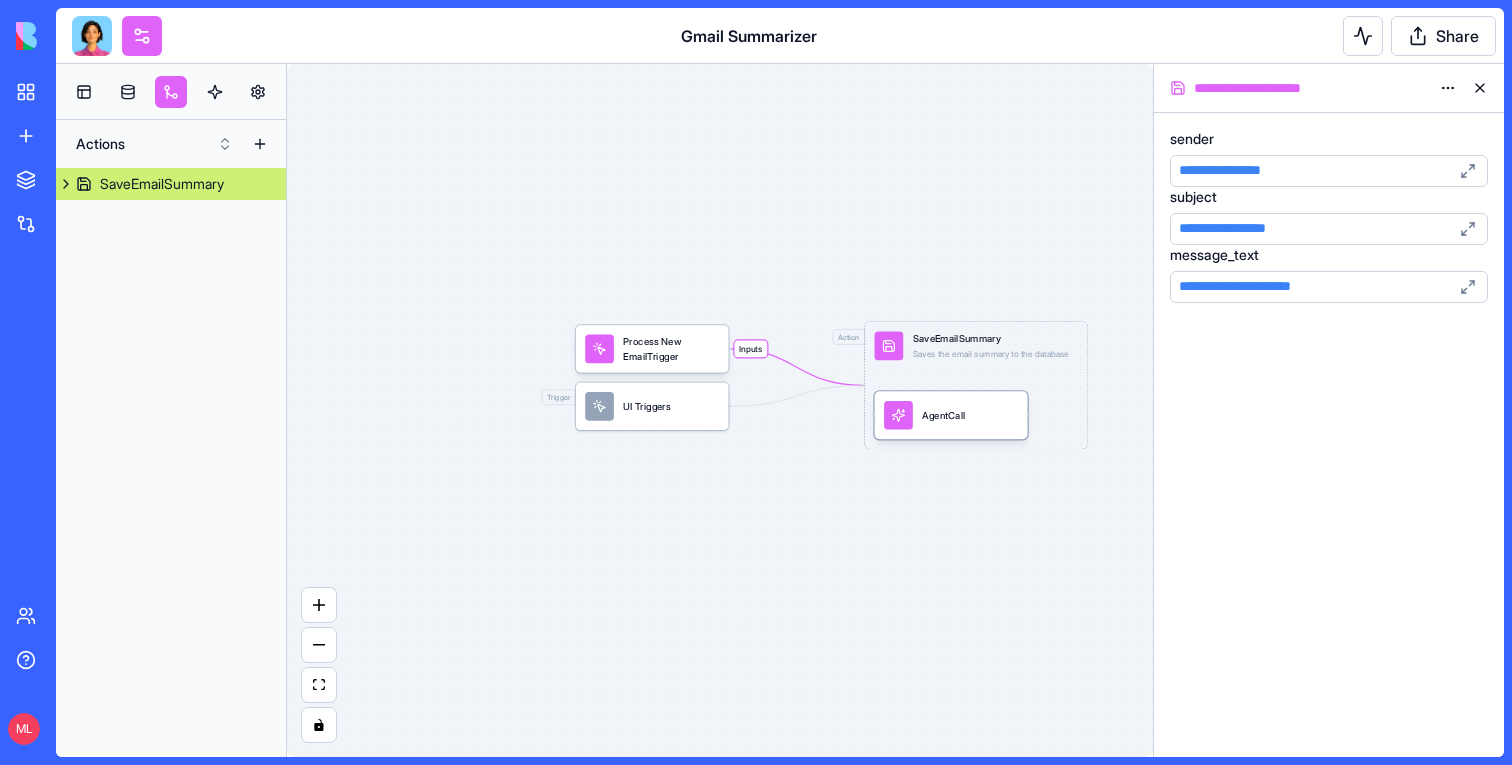 click on "AgentCall" at bounding box center [951, 415] 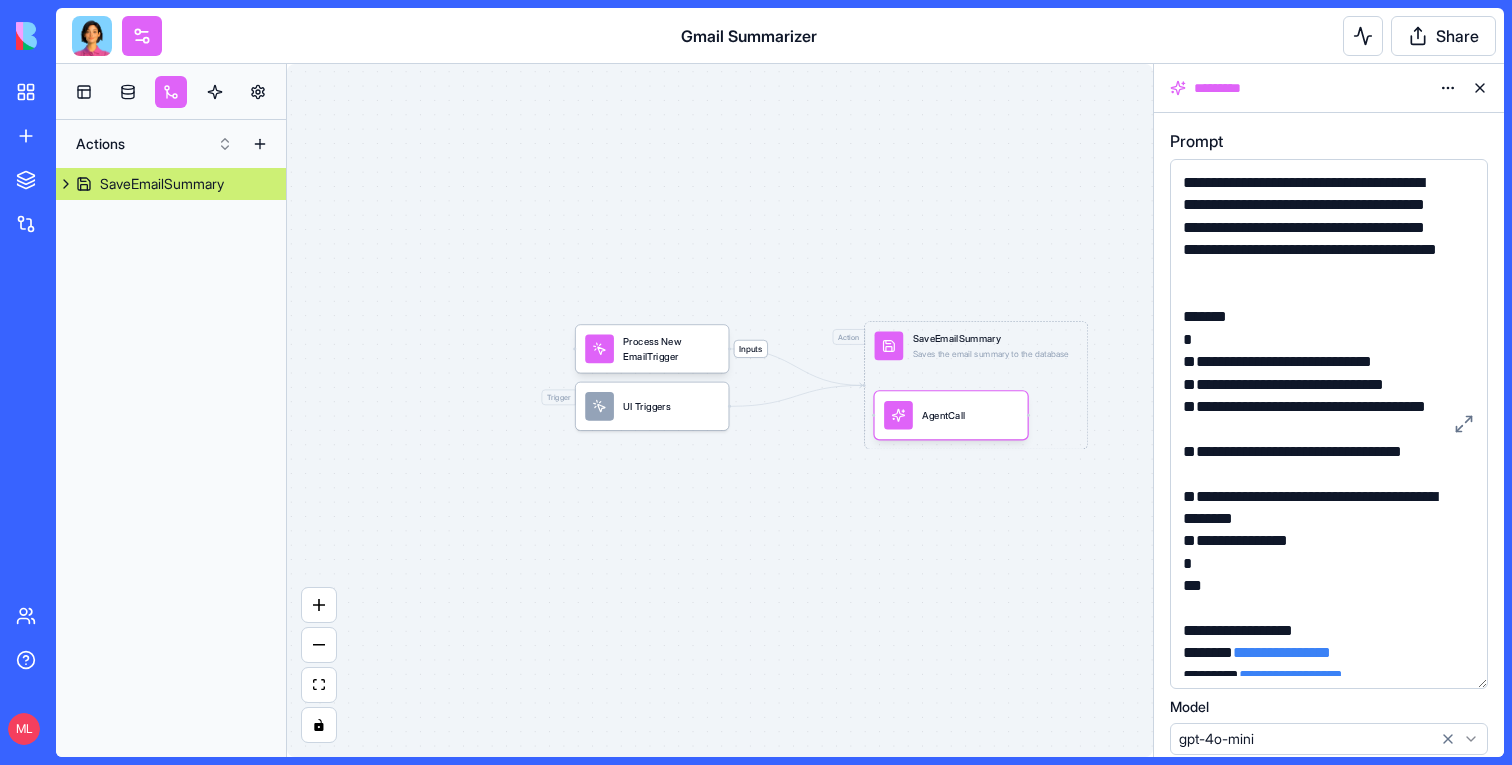 drag, startPoint x: 1483, startPoint y: 283, endPoint x: 1483, endPoint y: 685, distance: 402 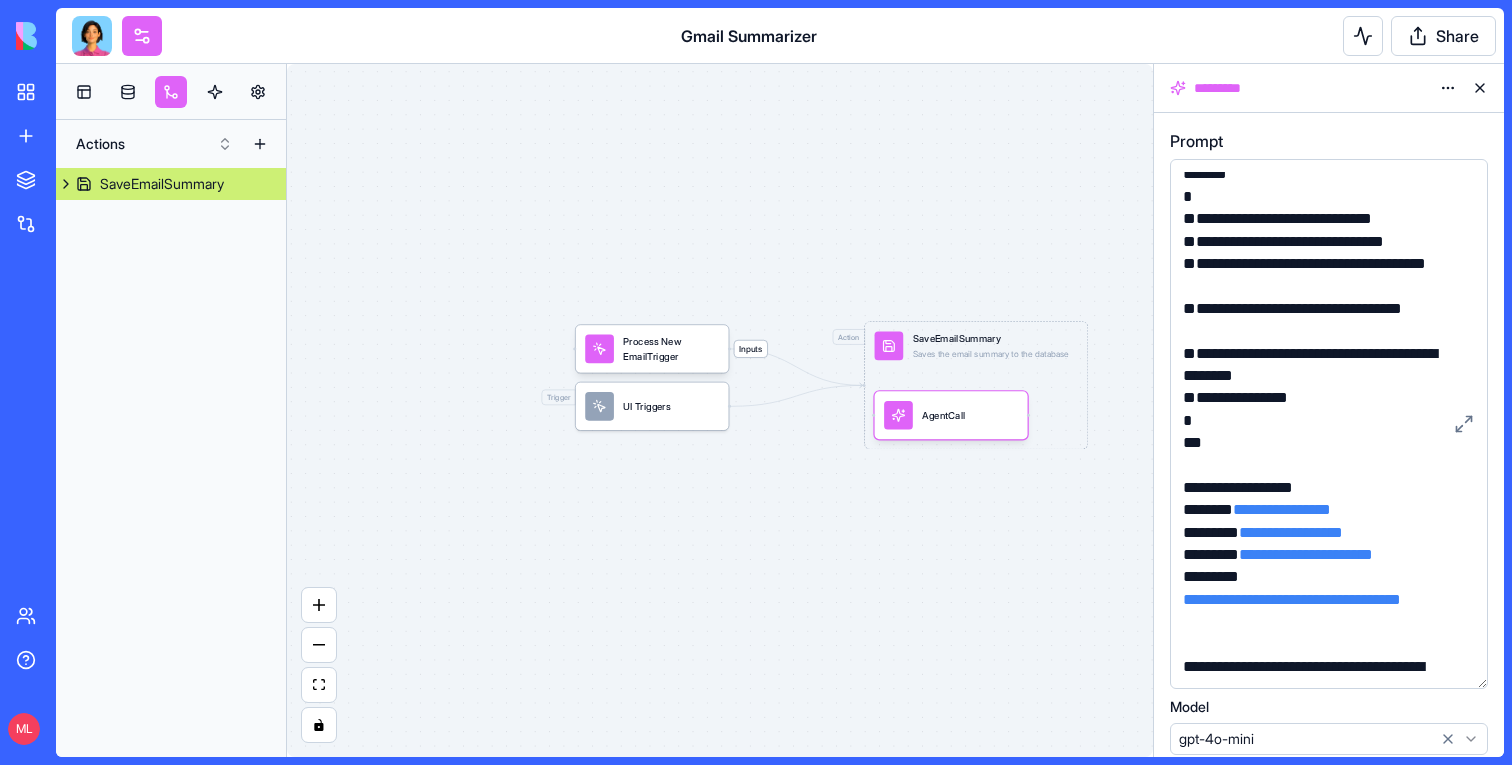 scroll, scrollTop: 168, scrollLeft: 0, axis: vertical 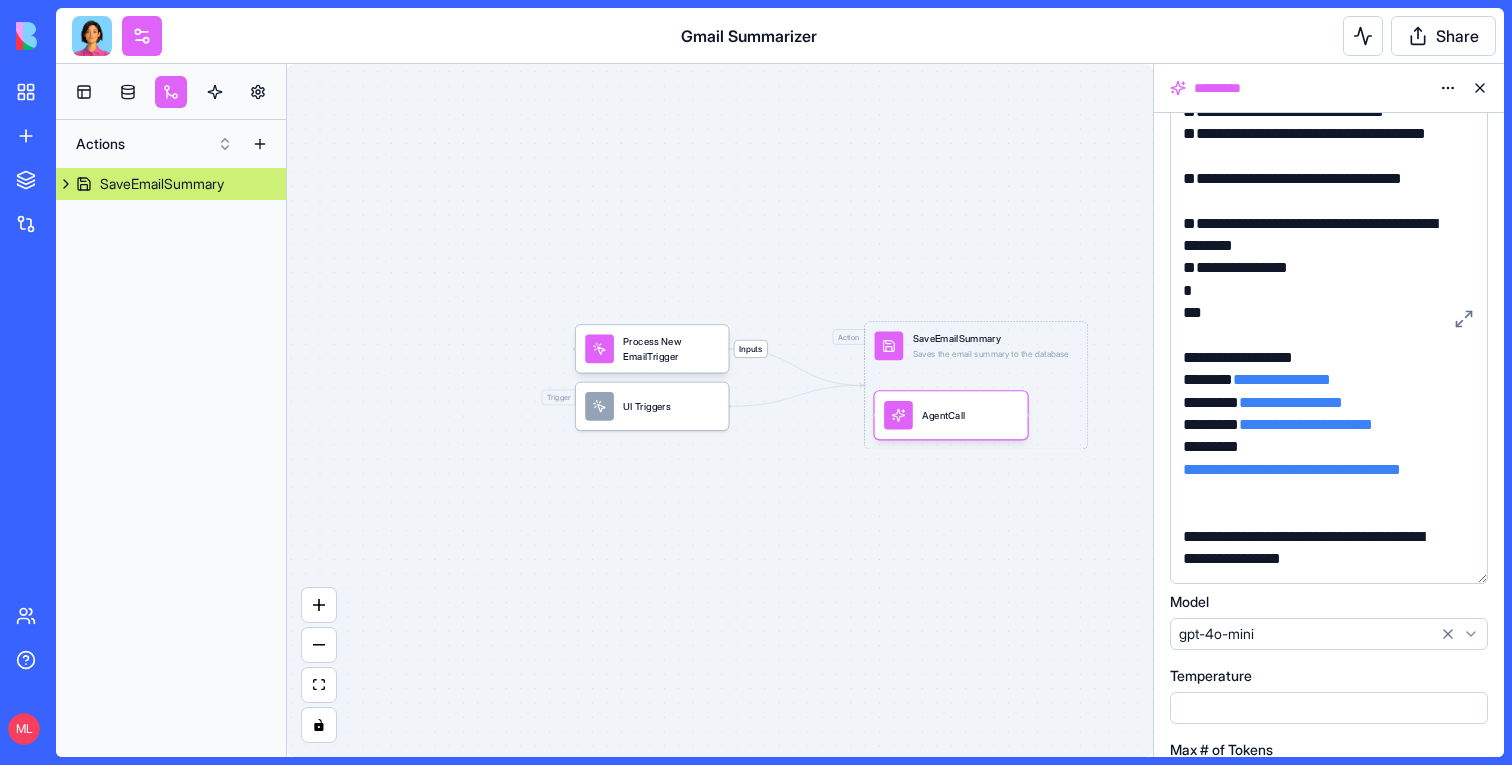 click on "**********" at bounding box center (756, 382) 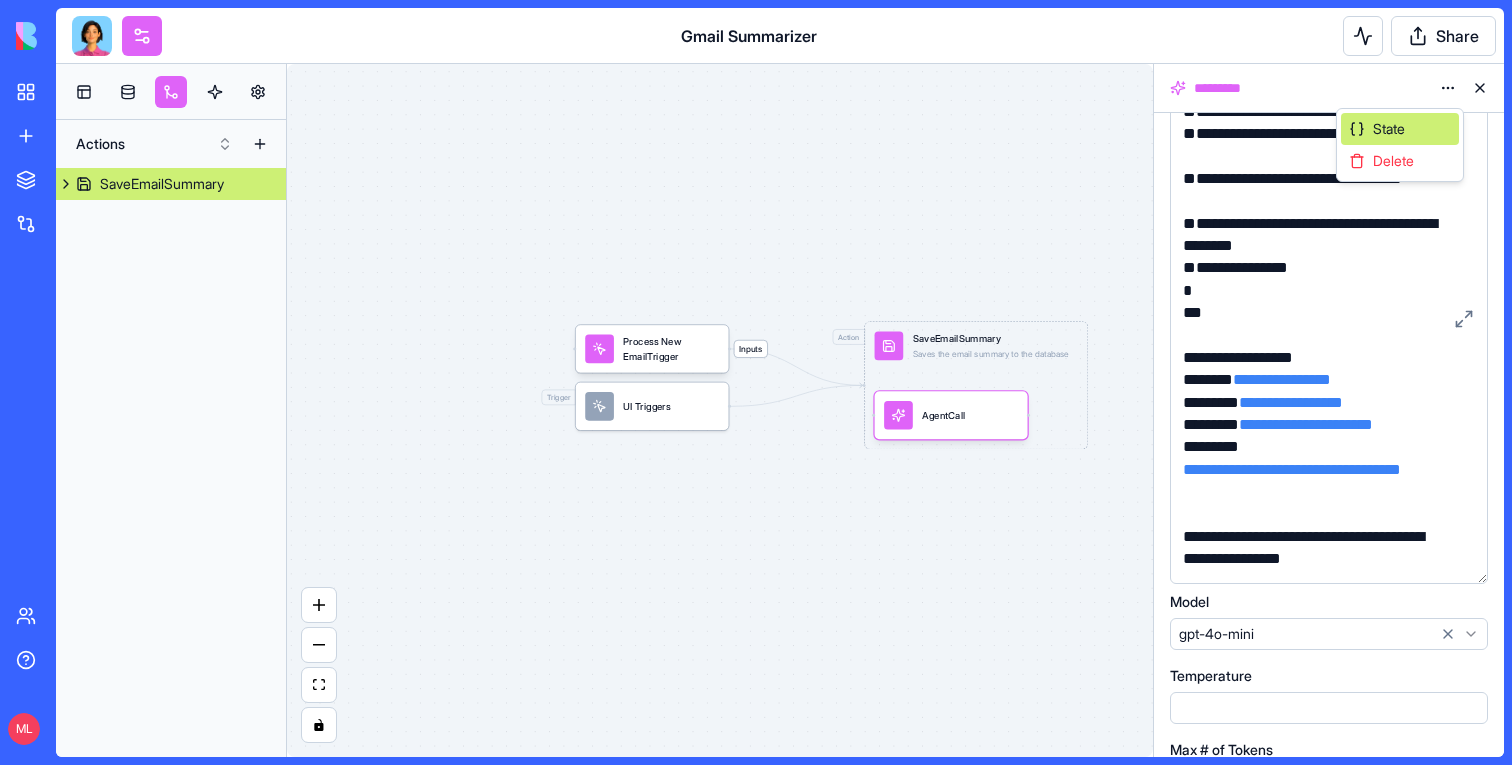 click on "State" at bounding box center (1400, 129) 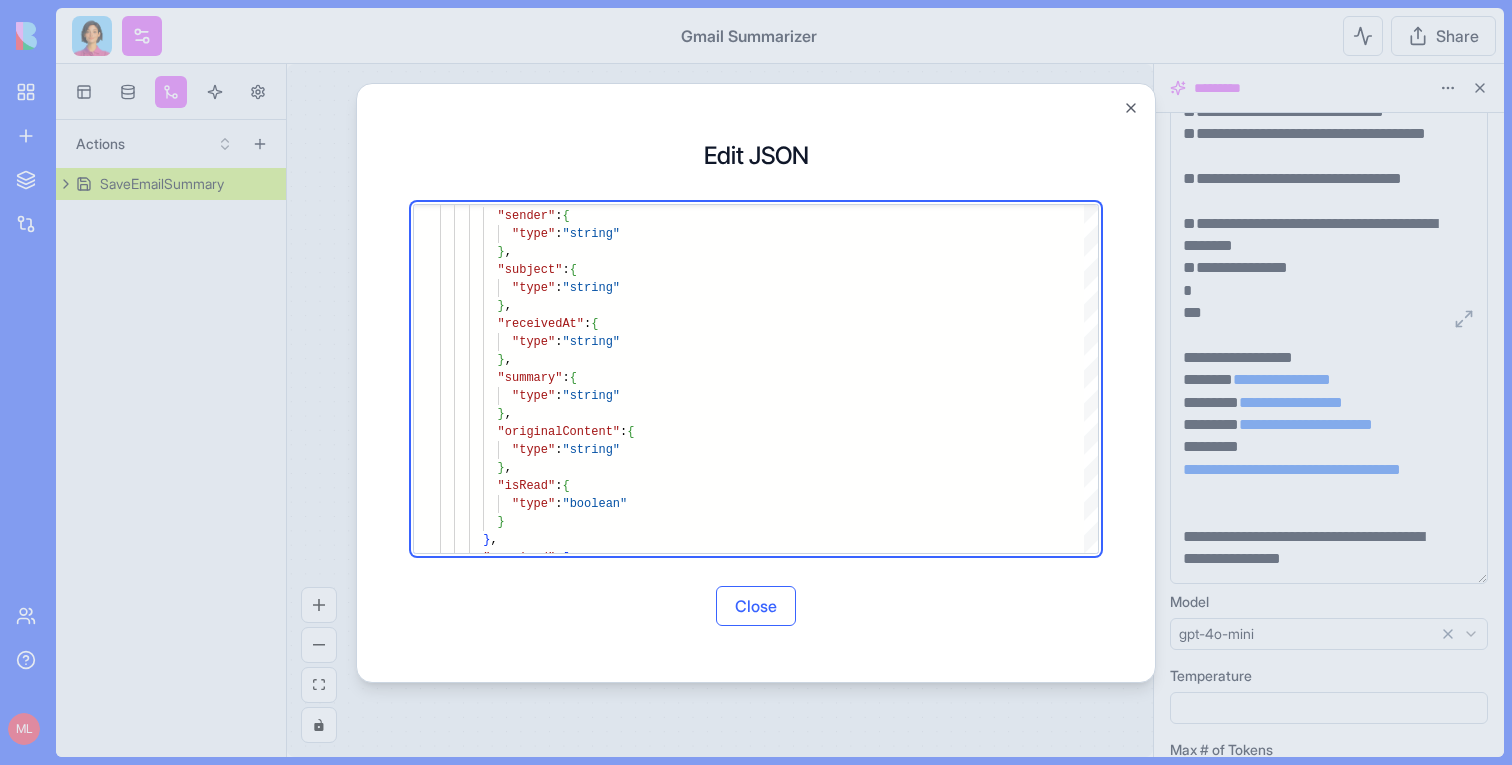 click on "Close" at bounding box center [756, 606] 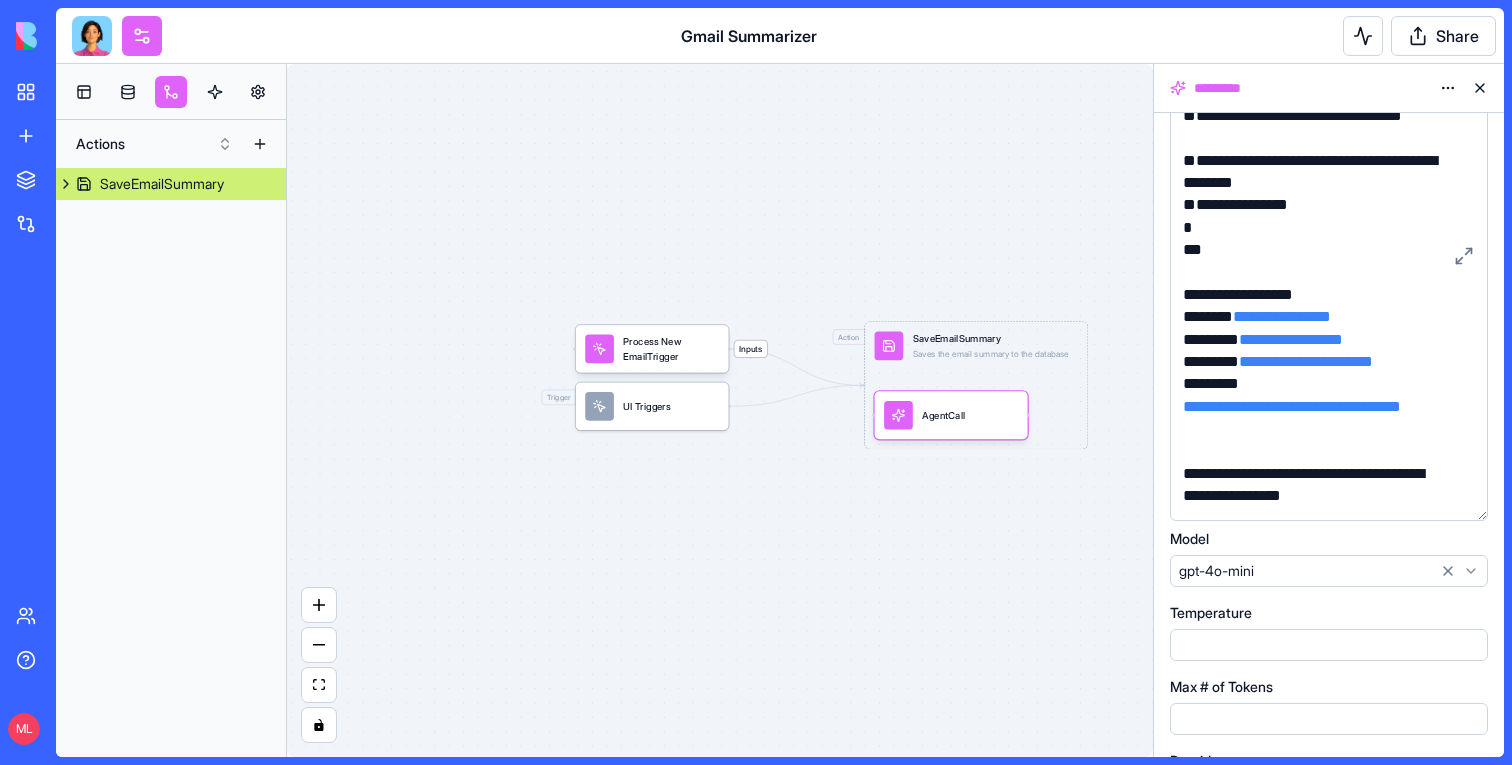 scroll, scrollTop: 176, scrollLeft: 0, axis: vertical 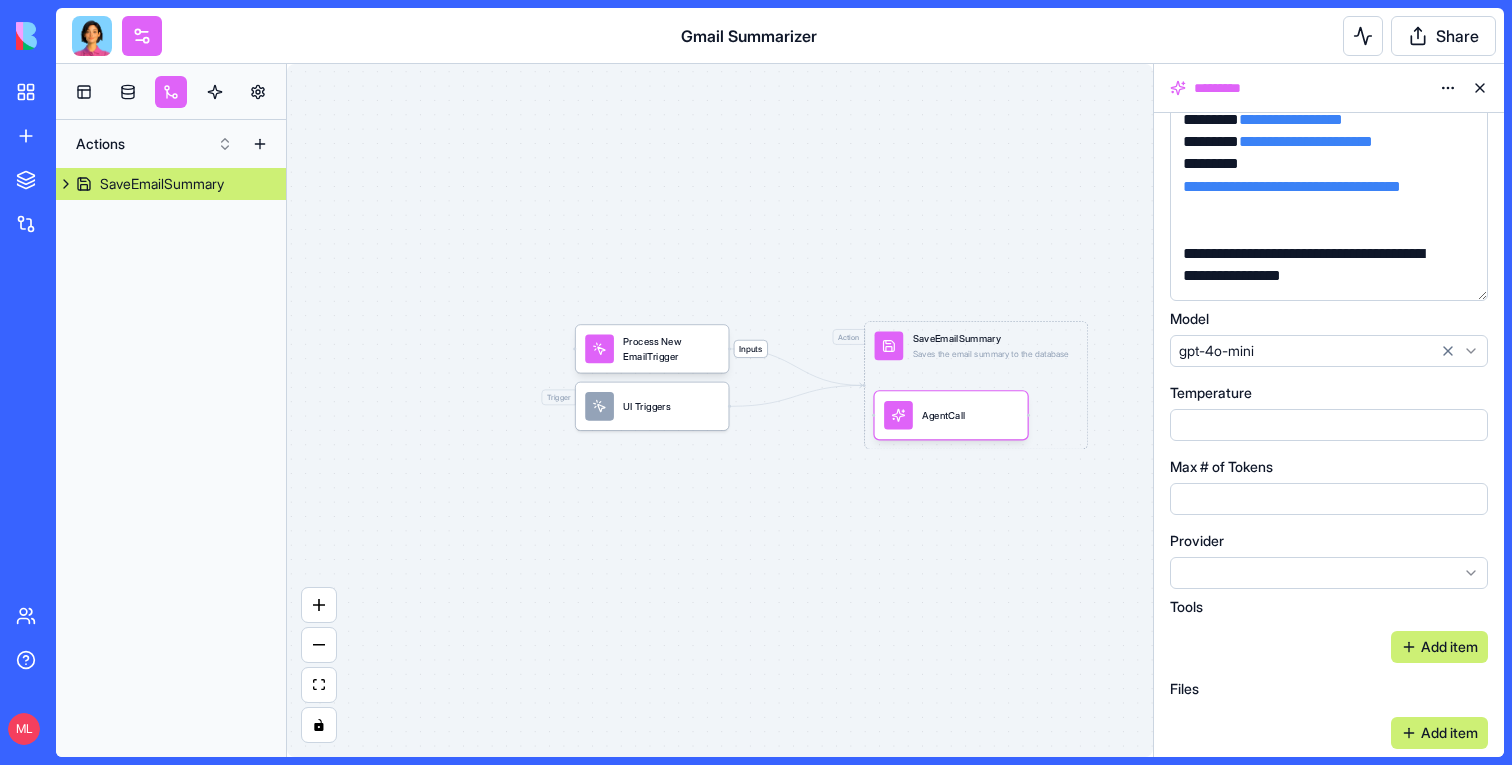 click on "AgentCall" at bounding box center (943, 415) 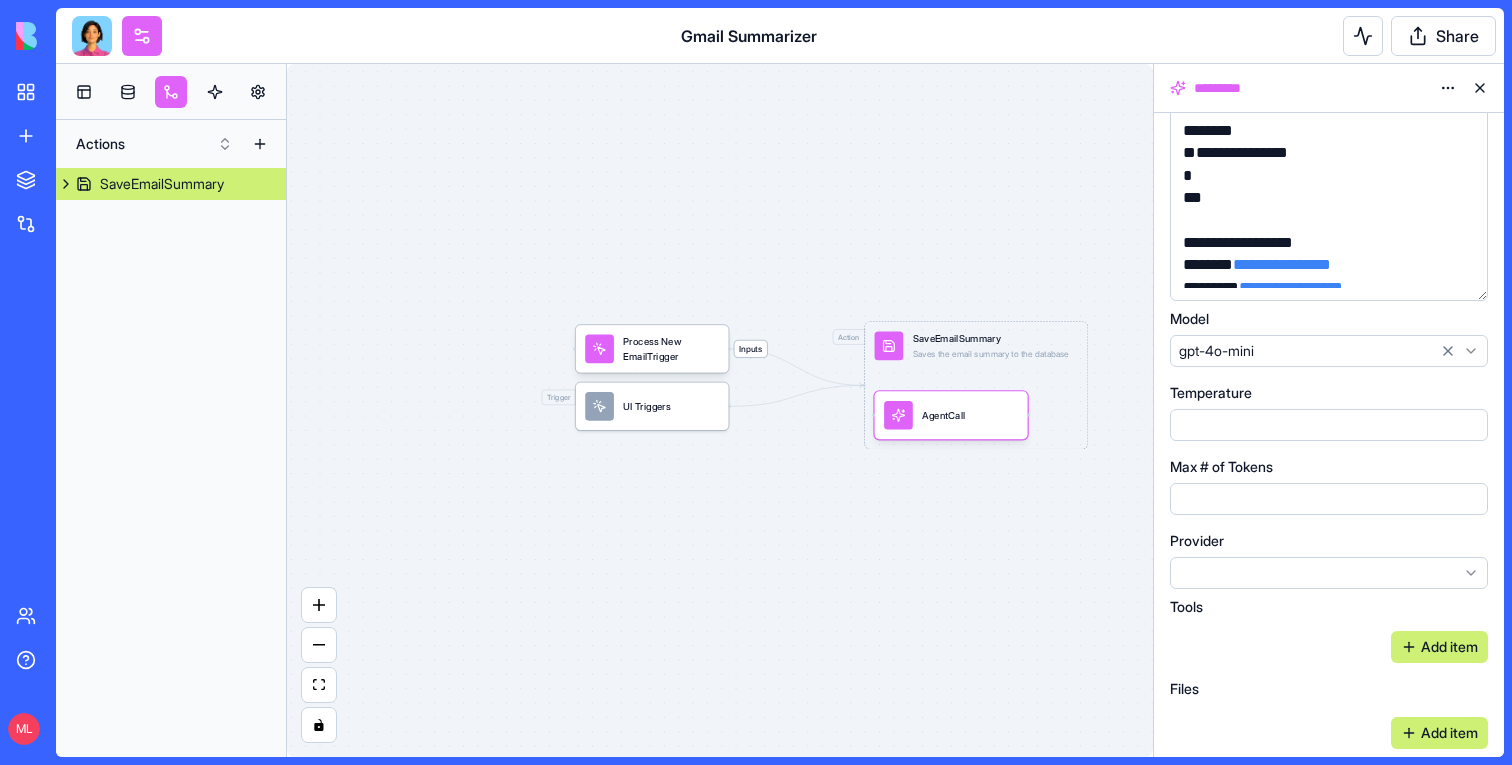 click on "**********" at bounding box center [1312, 243] 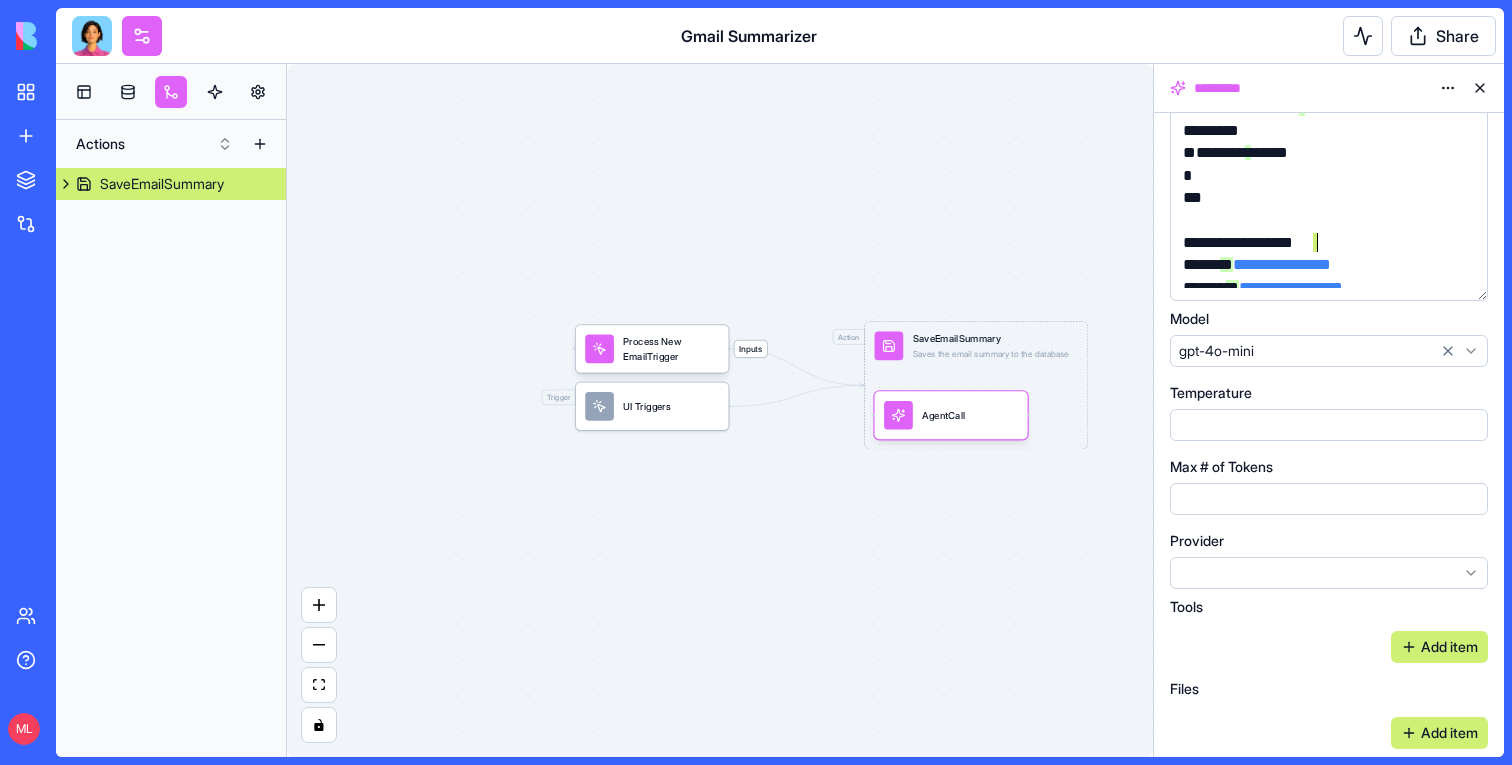 click on "**********" at bounding box center [1312, 243] 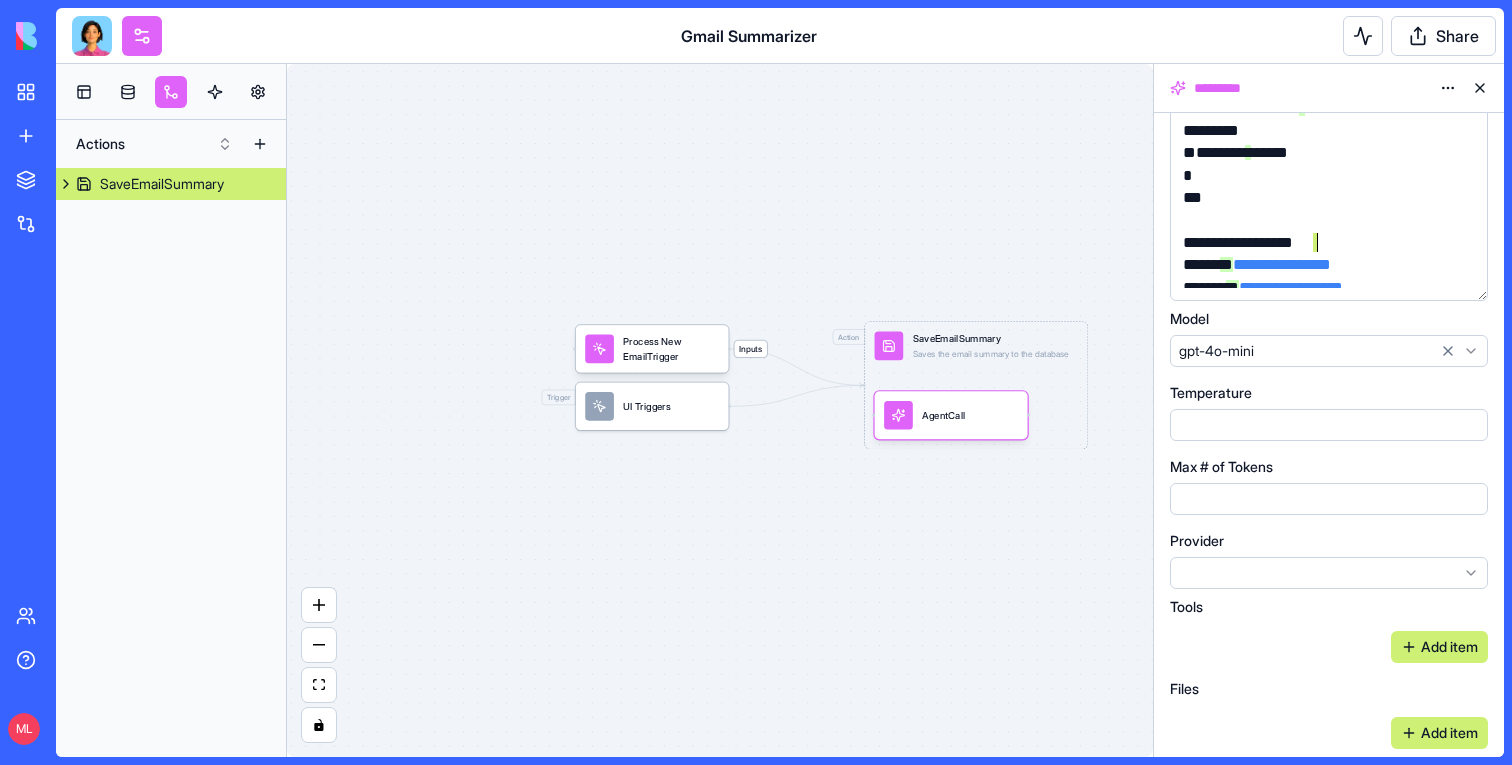 click on "**********" at bounding box center [1312, 243] 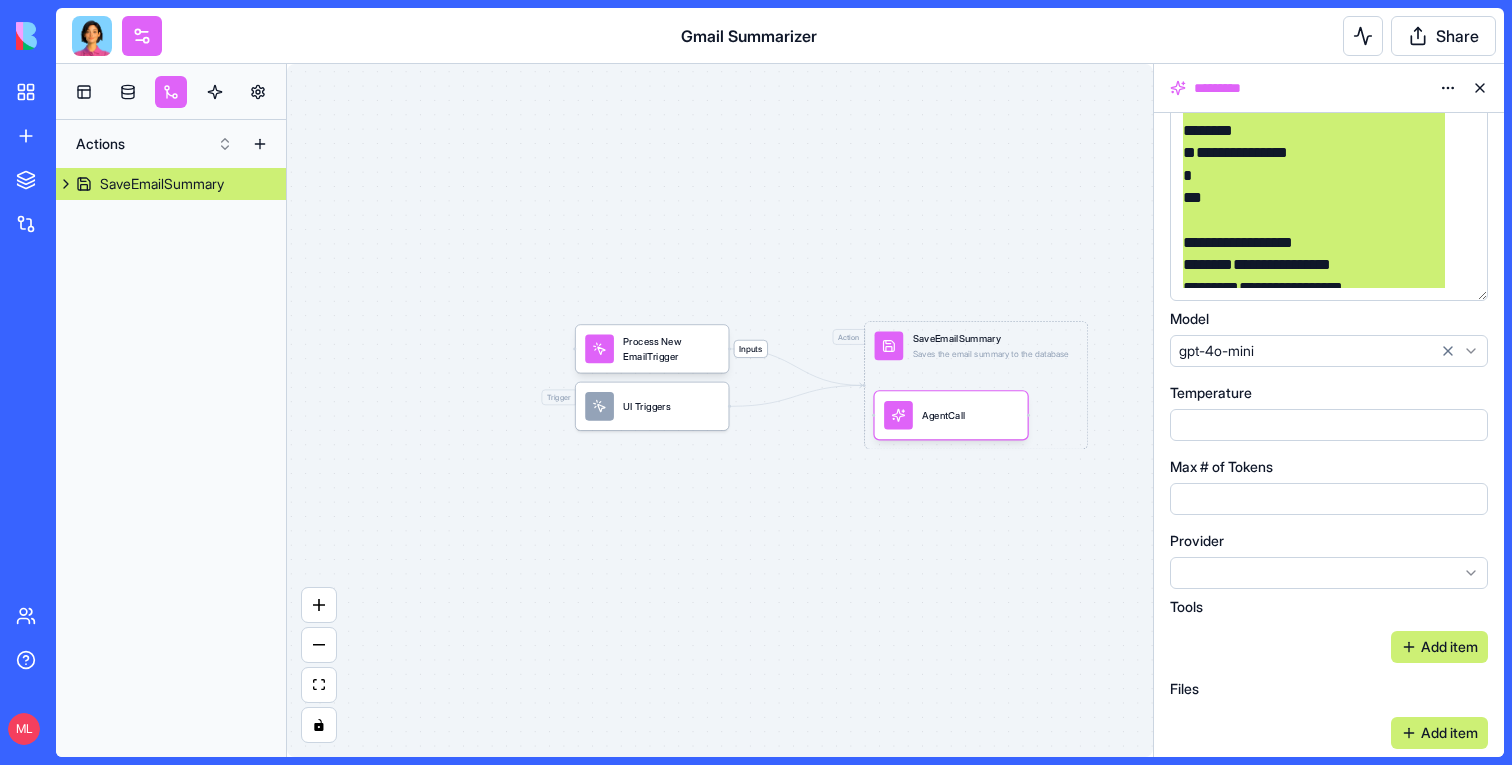 copy on "**********" 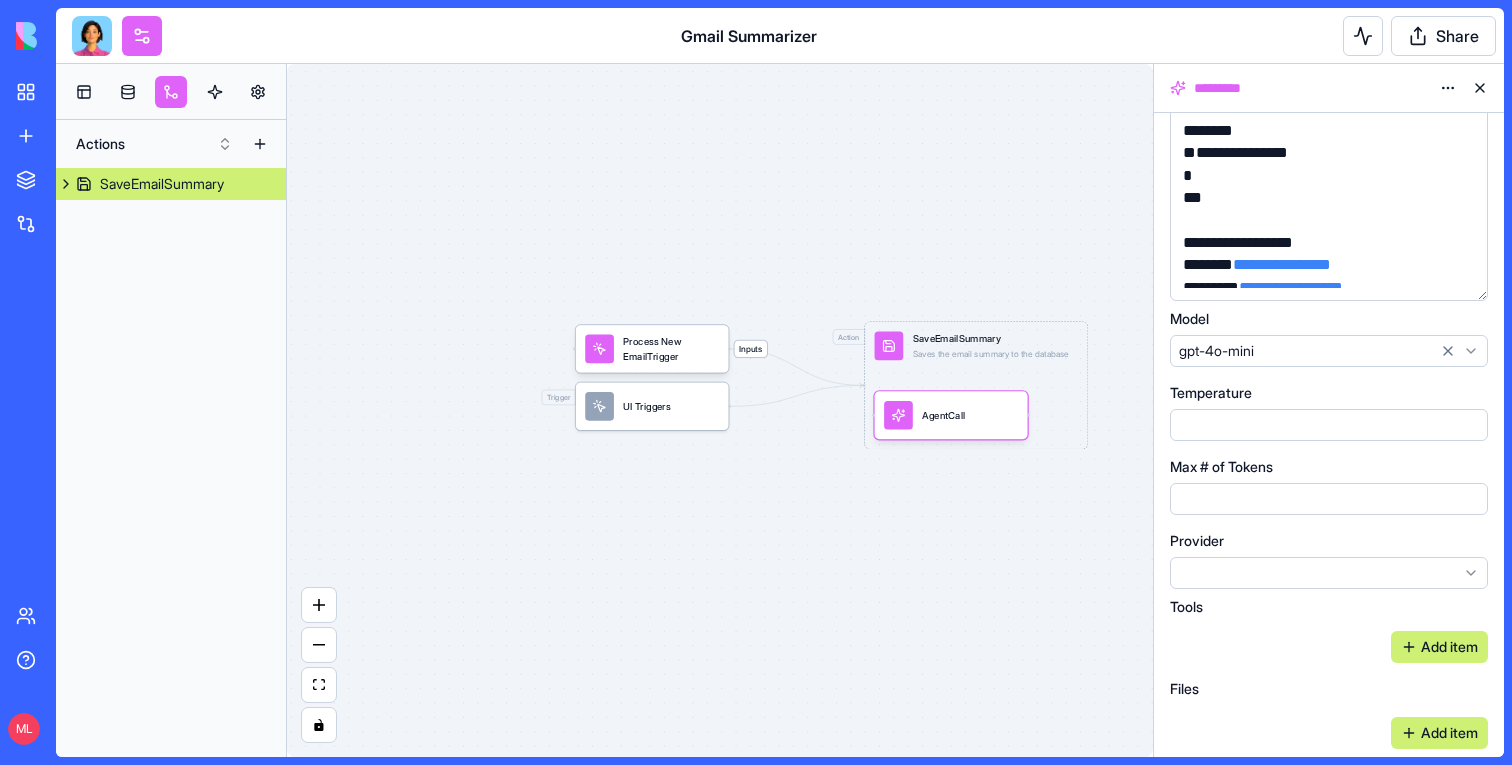 click on "Inputs Process New EmailTrigger Trigger UI Triggers Action SaveEmailSummary Saves the email summary to the database AgentCall" at bounding box center [720, 410] 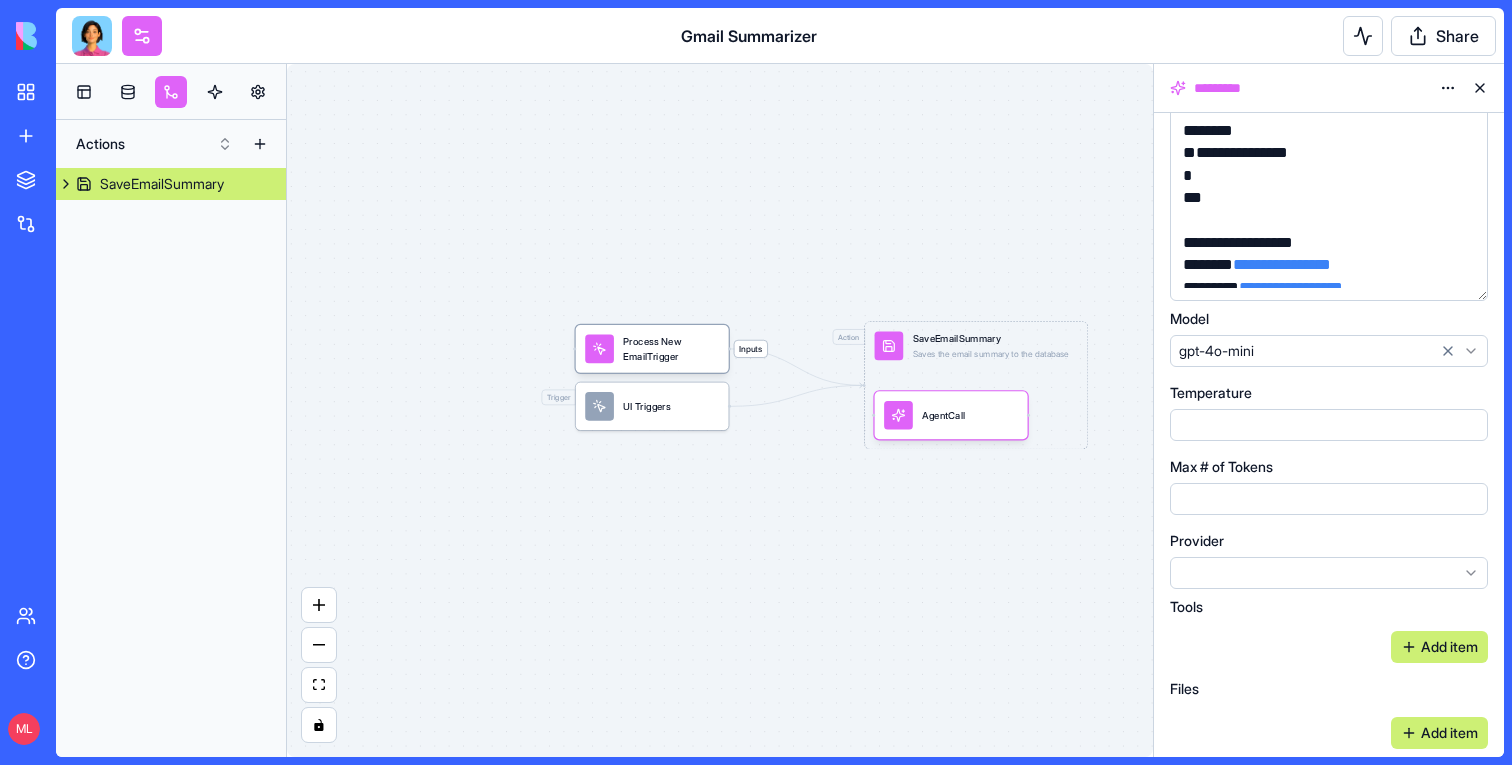 click on "Process New EmailTrigger" at bounding box center [671, 349] 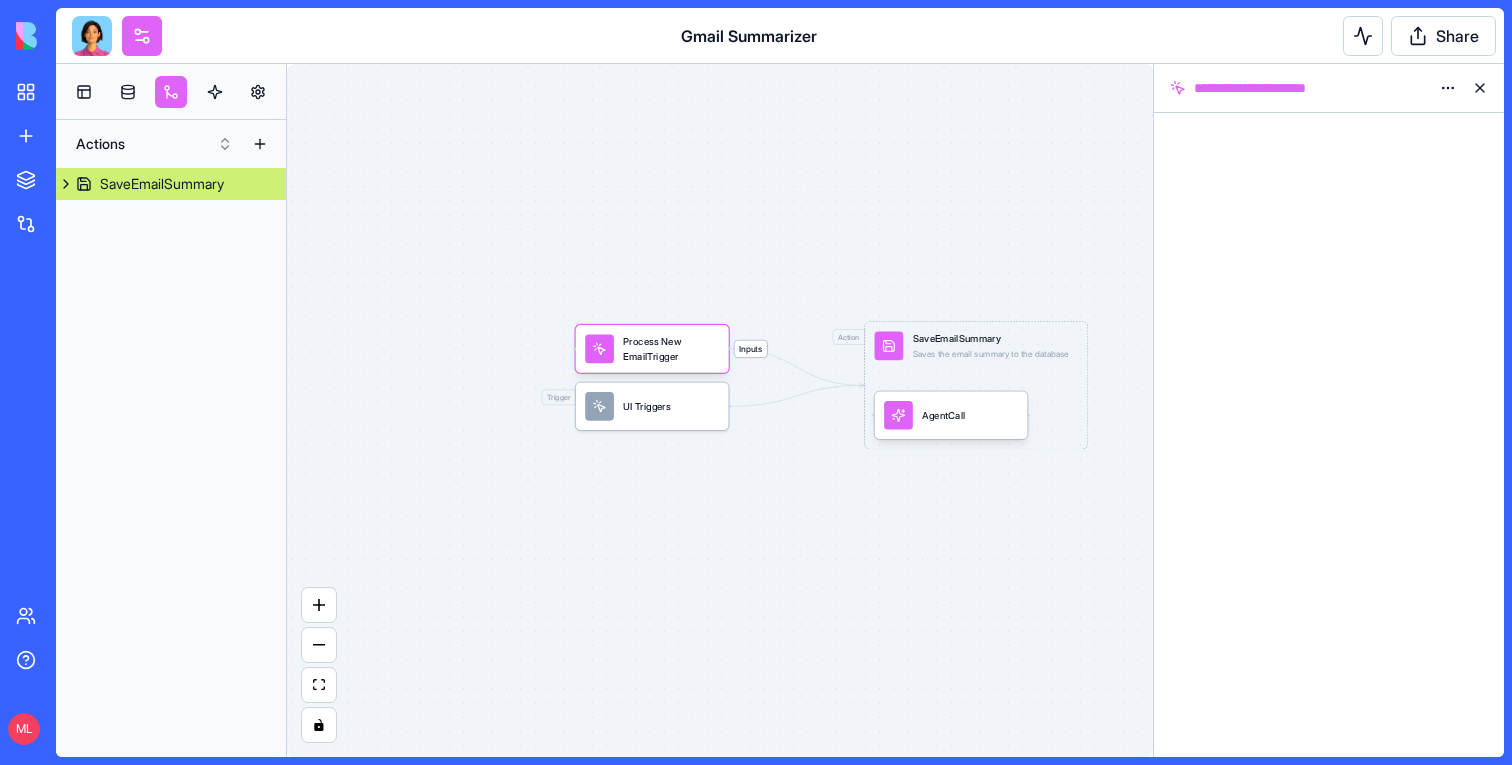 click on "Inputs Process New EmailTrigger Trigger UI Triggers Action SaveEmailSummary Saves the email summary to the database AgentCall" at bounding box center [720, 410] 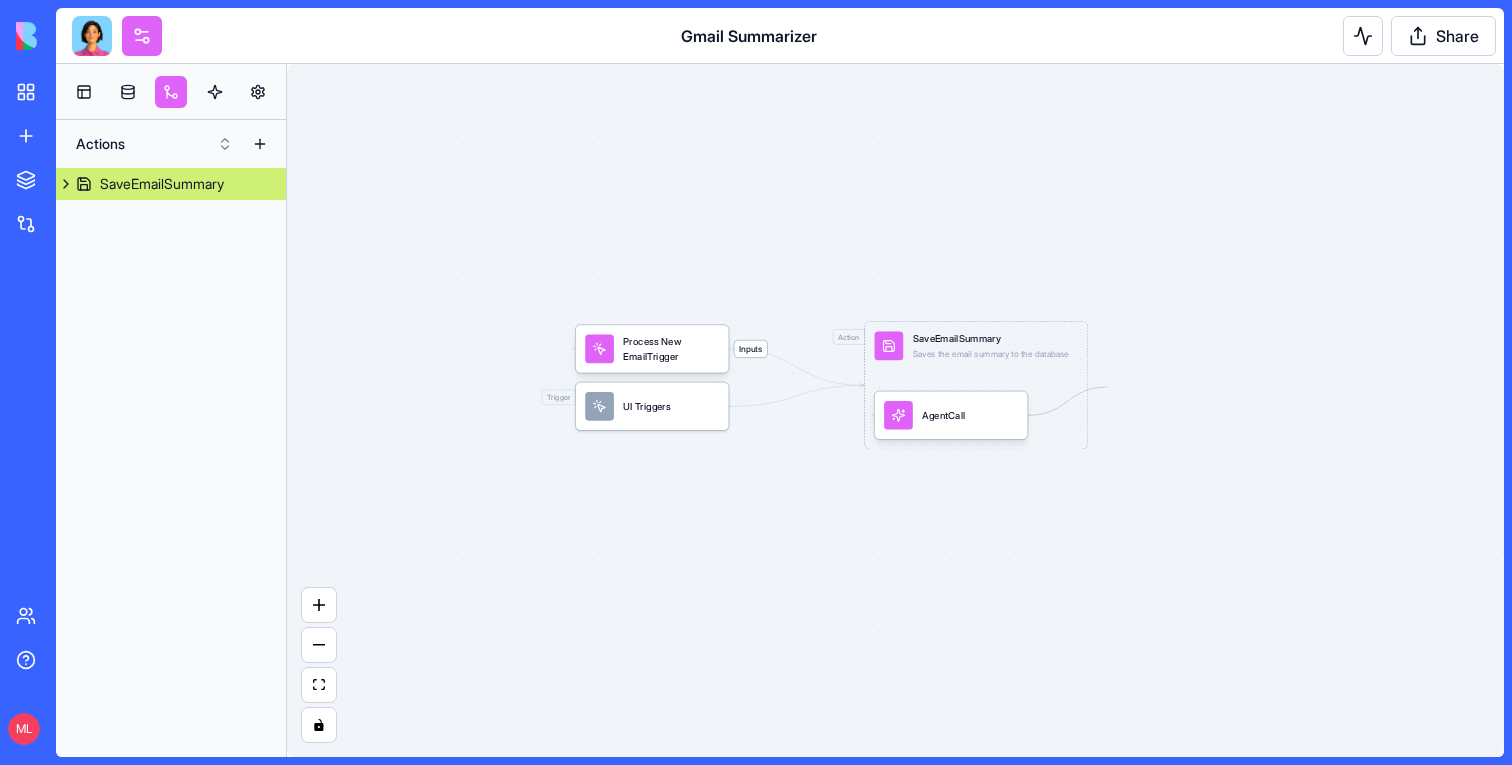 drag, startPoint x: 1028, startPoint y: 416, endPoint x: 1107, endPoint y: 387, distance: 84.15462 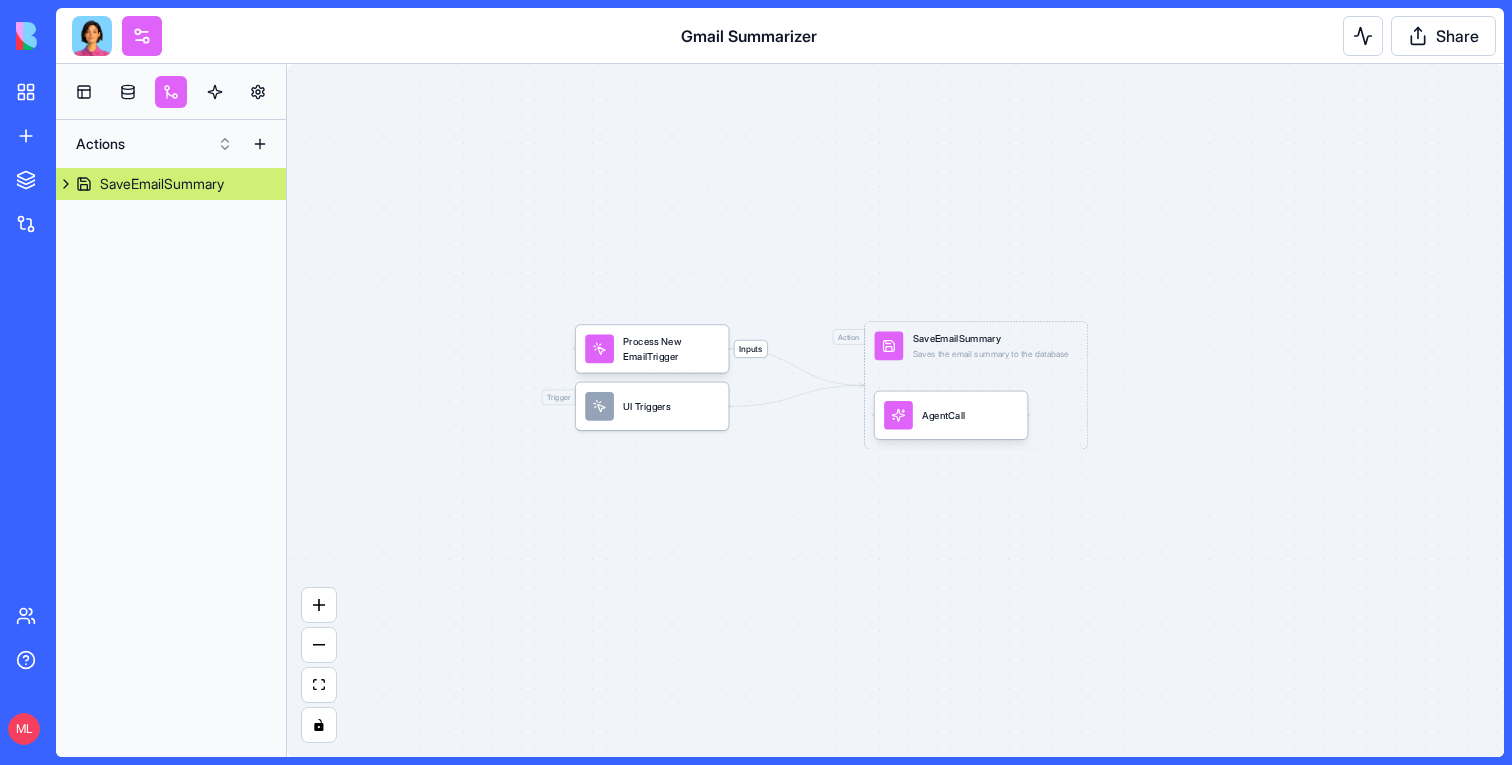 click on "Inputs Process New EmailTrigger Trigger UI Triggers Action SaveEmailSummary Saves the email summary to the database AgentCall" at bounding box center (895, 410) 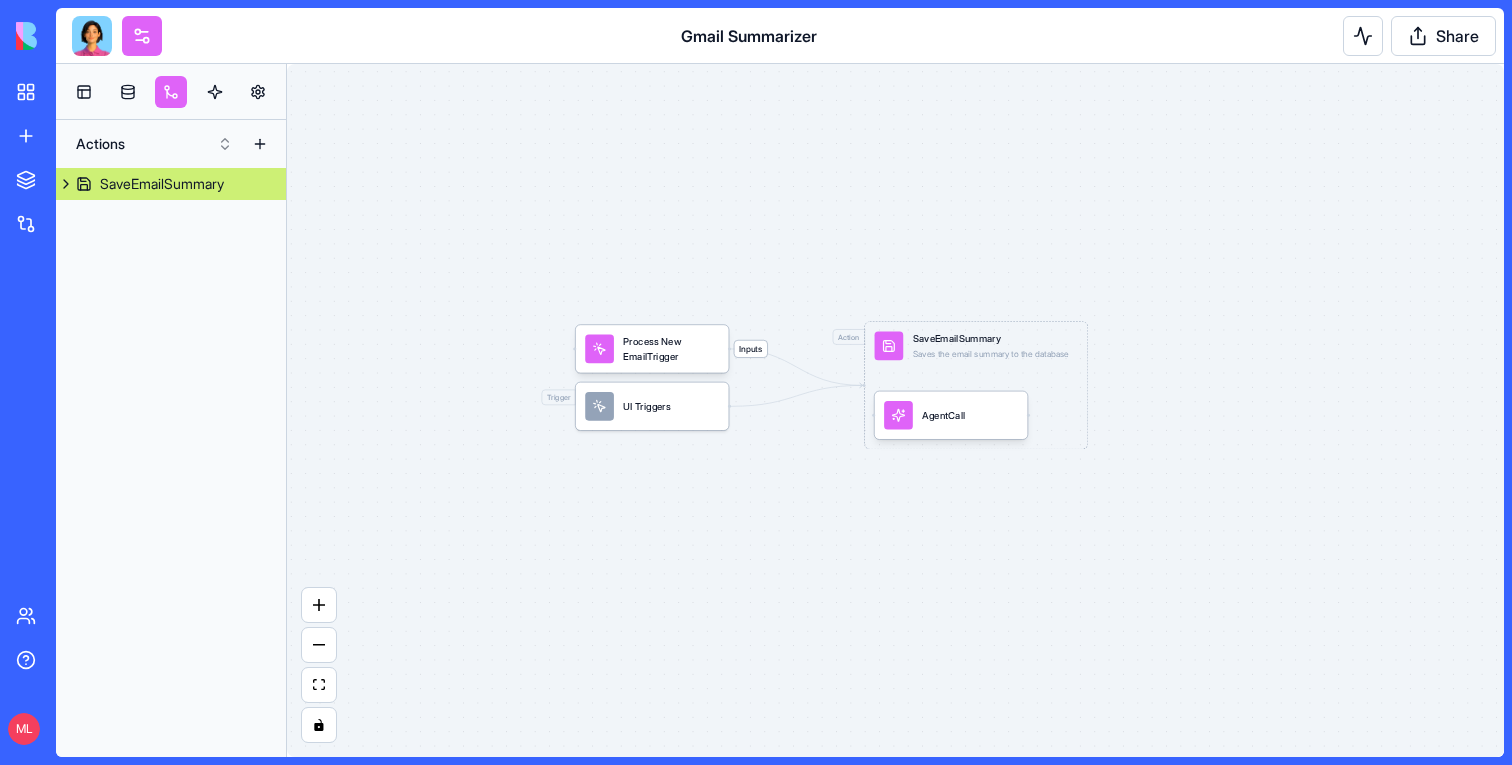 click on "UI Triggers" at bounding box center (652, 406) 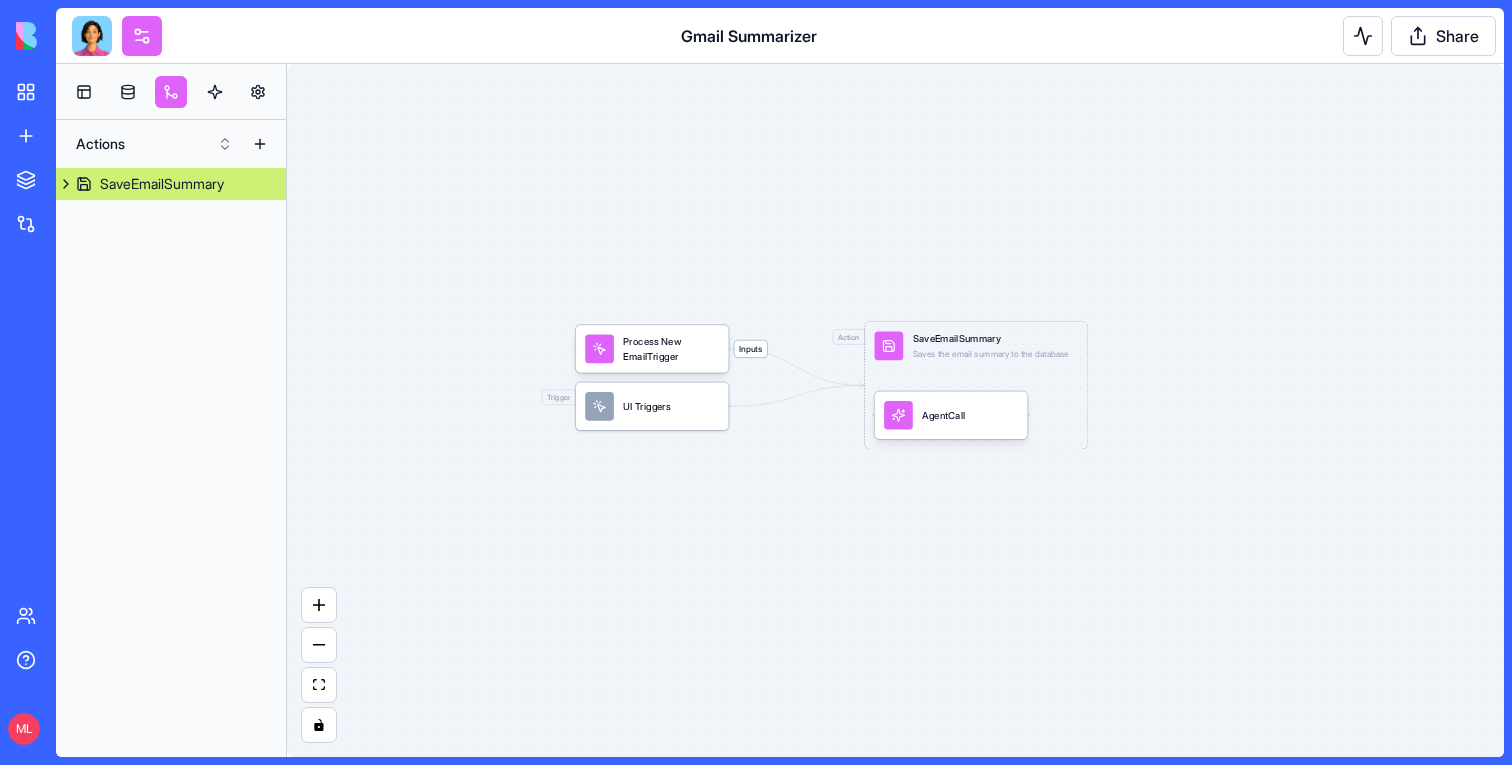 click on "Inputs Process New EmailTrigger Trigger UI Triggers Action SaveEmailSummary Saves the email summary to the database AgentCall" at bounding box center [895, 410] 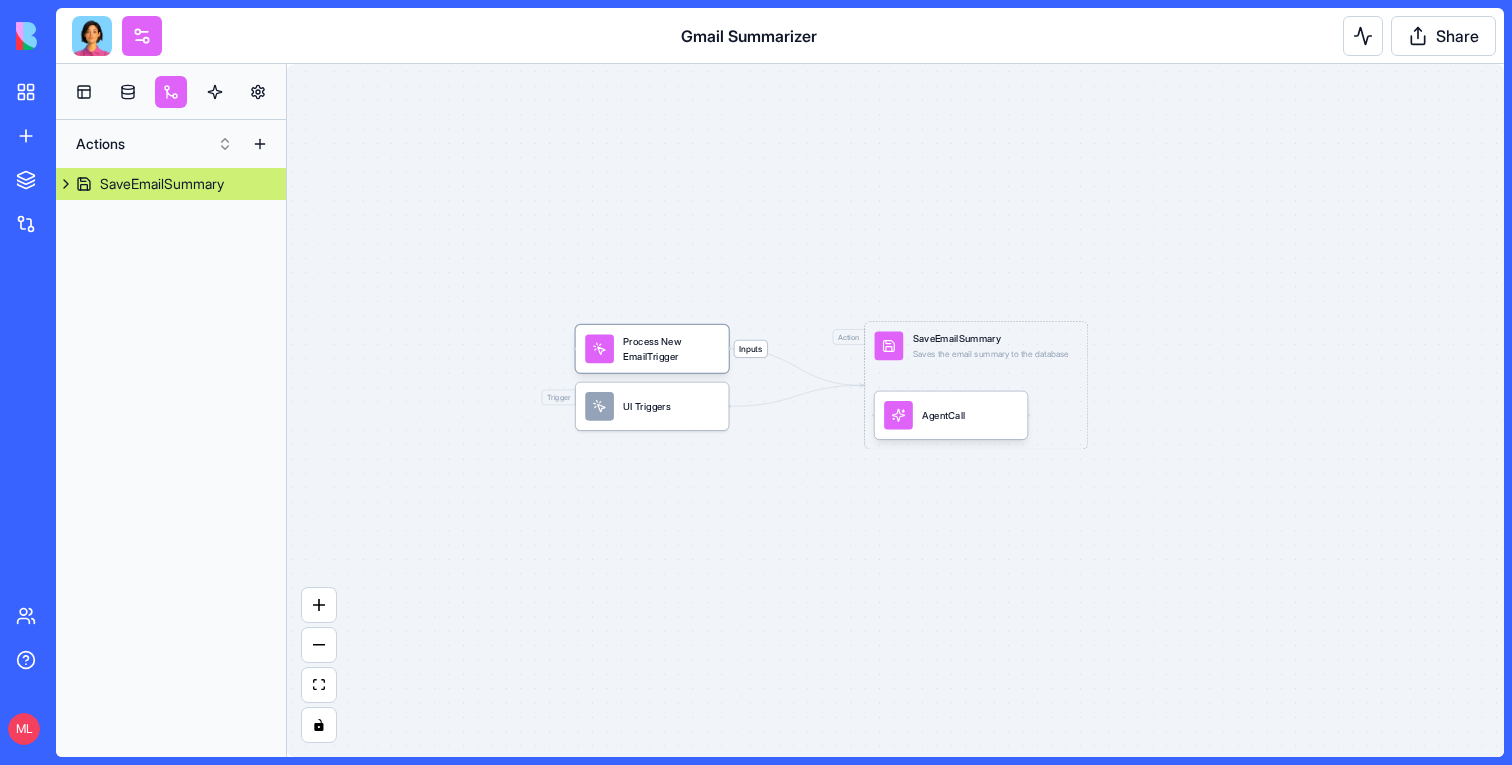 click on "Process New EmailTrigger" at bounding box center (671, 349) 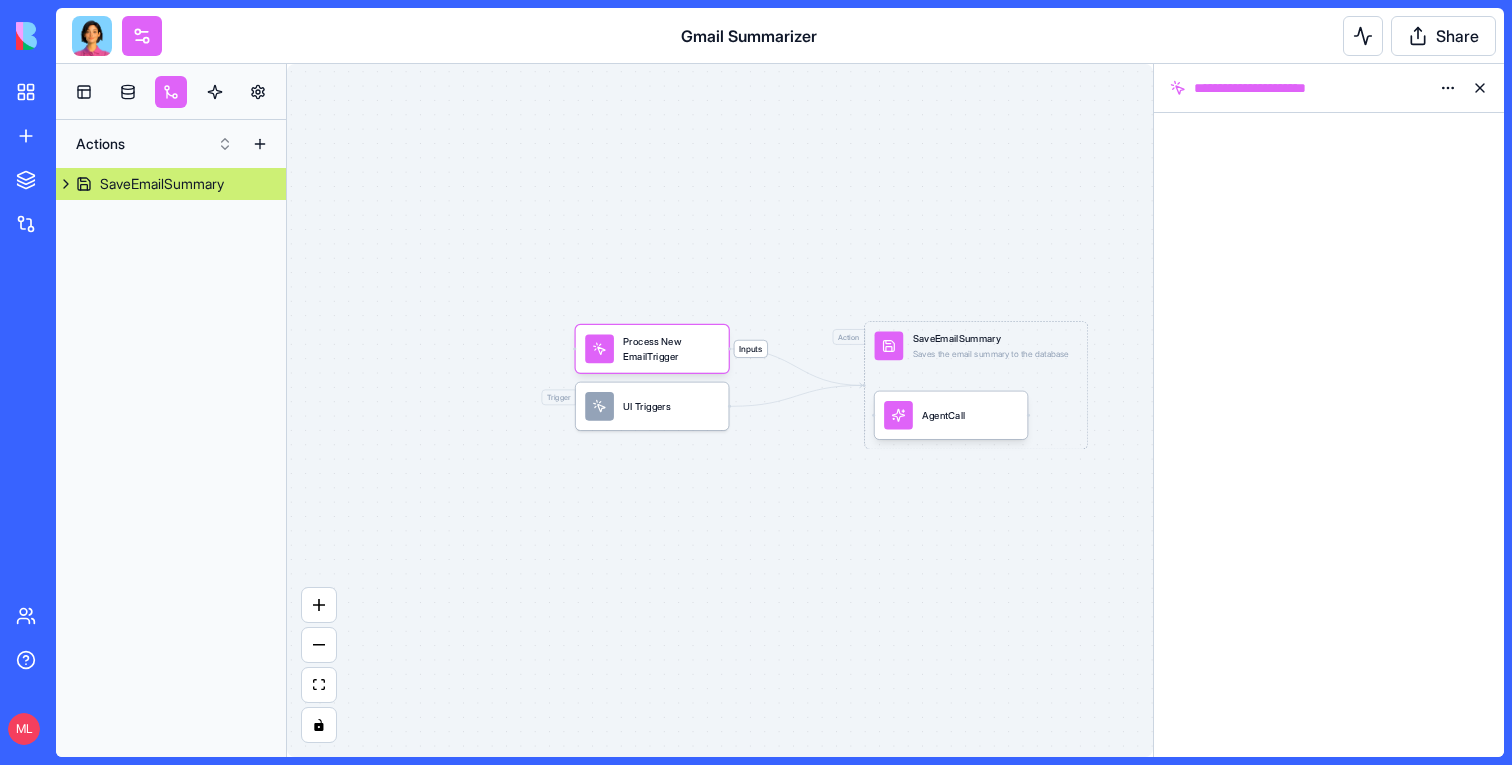 click at bounding box center [1480, 88] 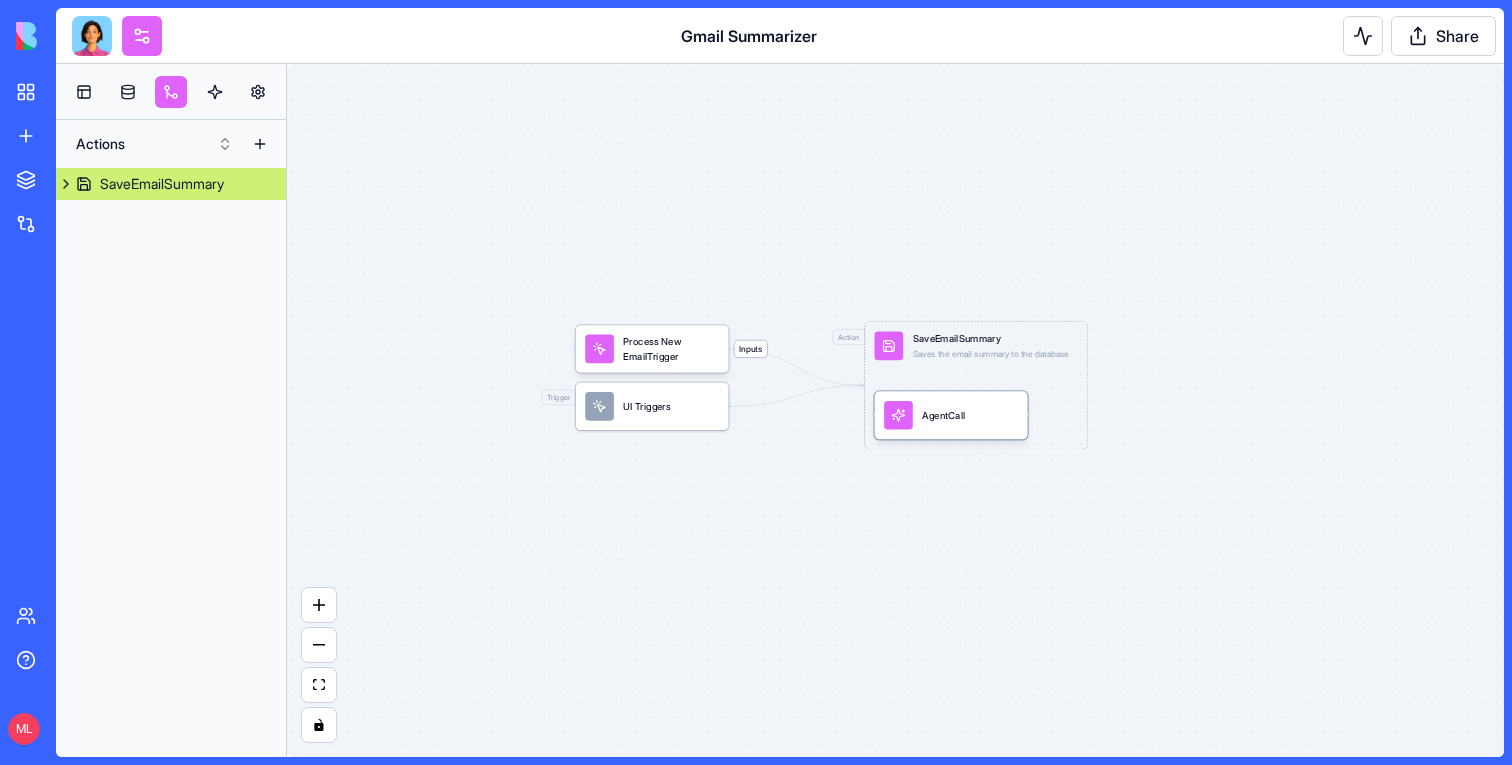 click on "AgentCall" at bounding box center (951, 415) 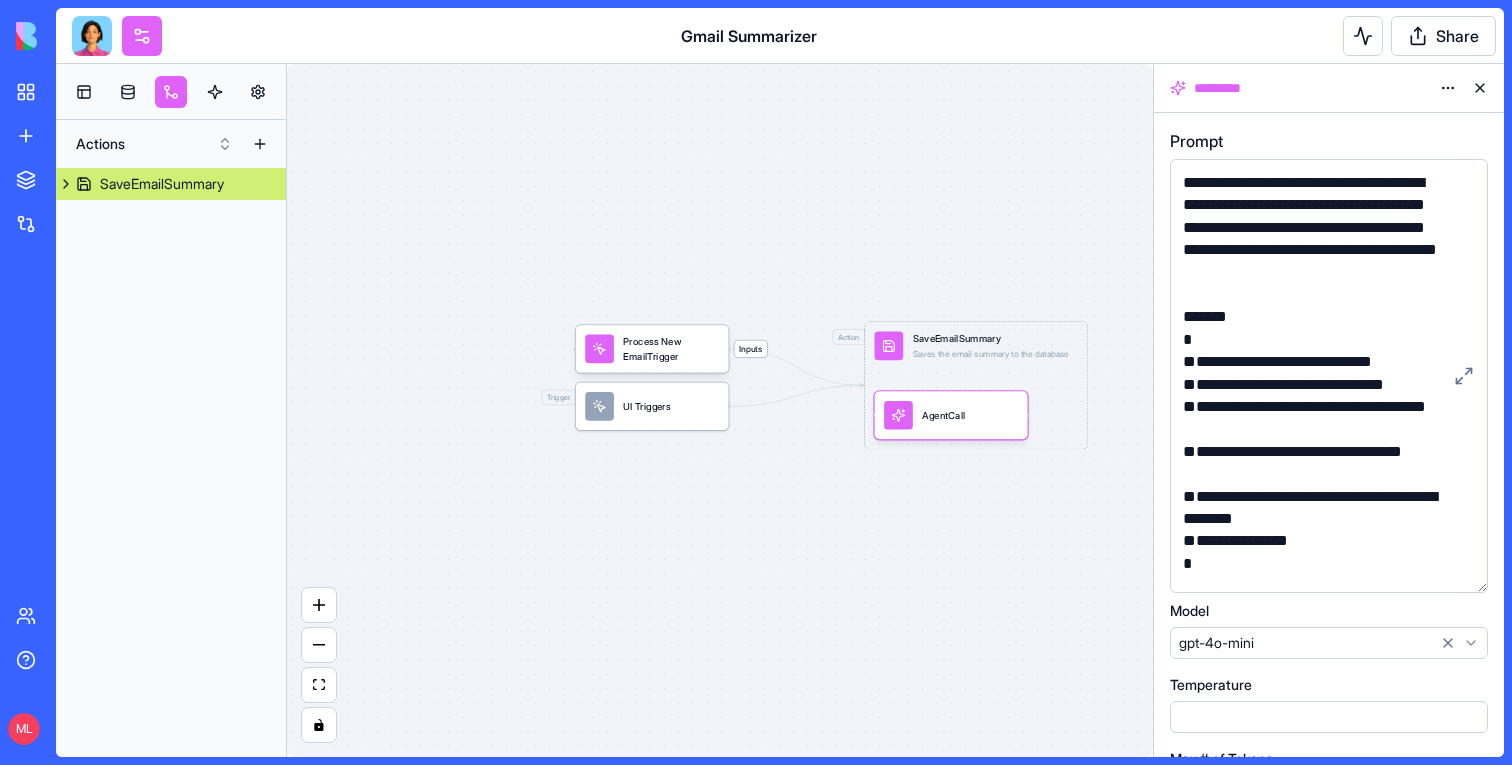 drag, startPoint x: 1484, startPoint y: 281, endPoint x: 1495, endPoint y: 586, distance: 305.1983 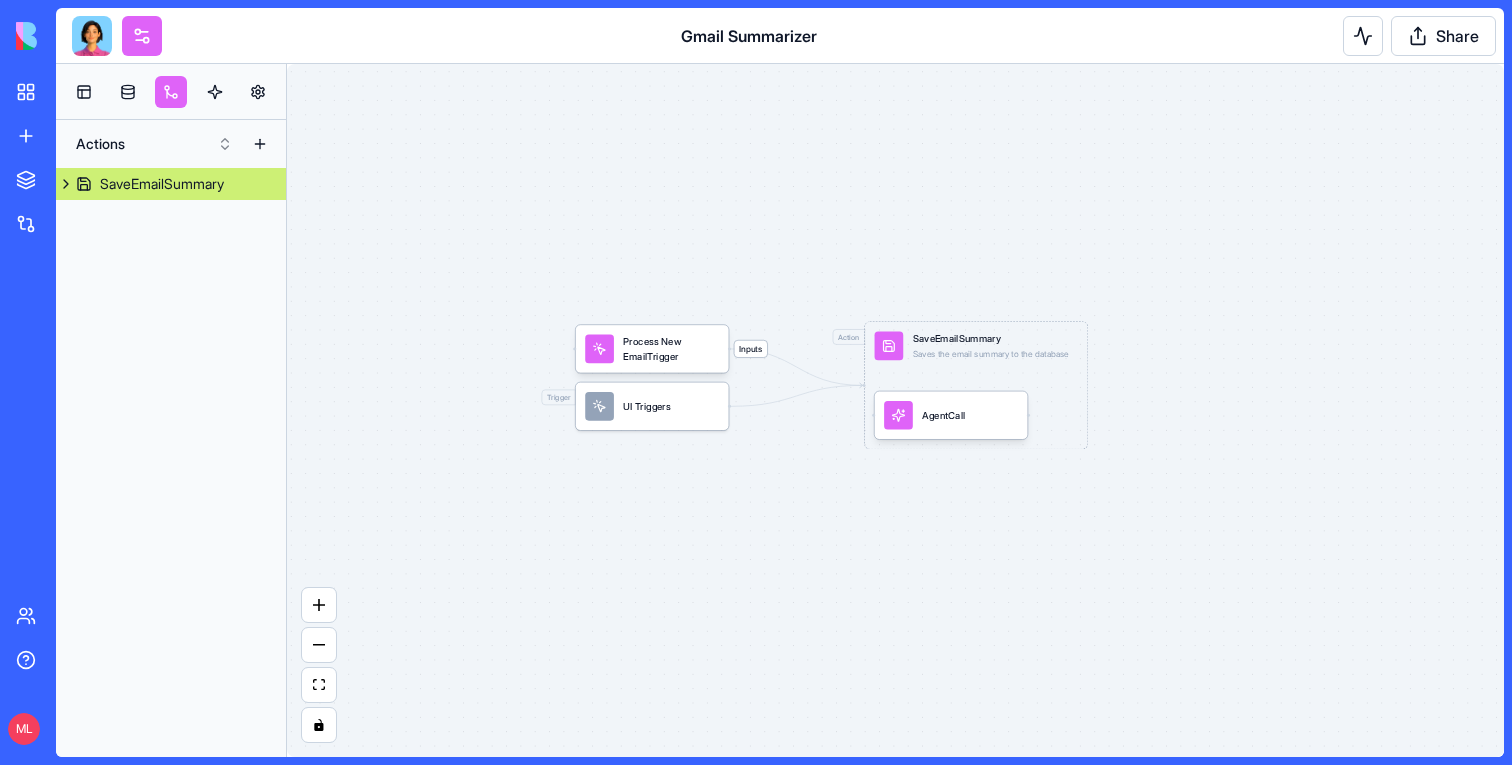 click at bounding box center (92, 36) 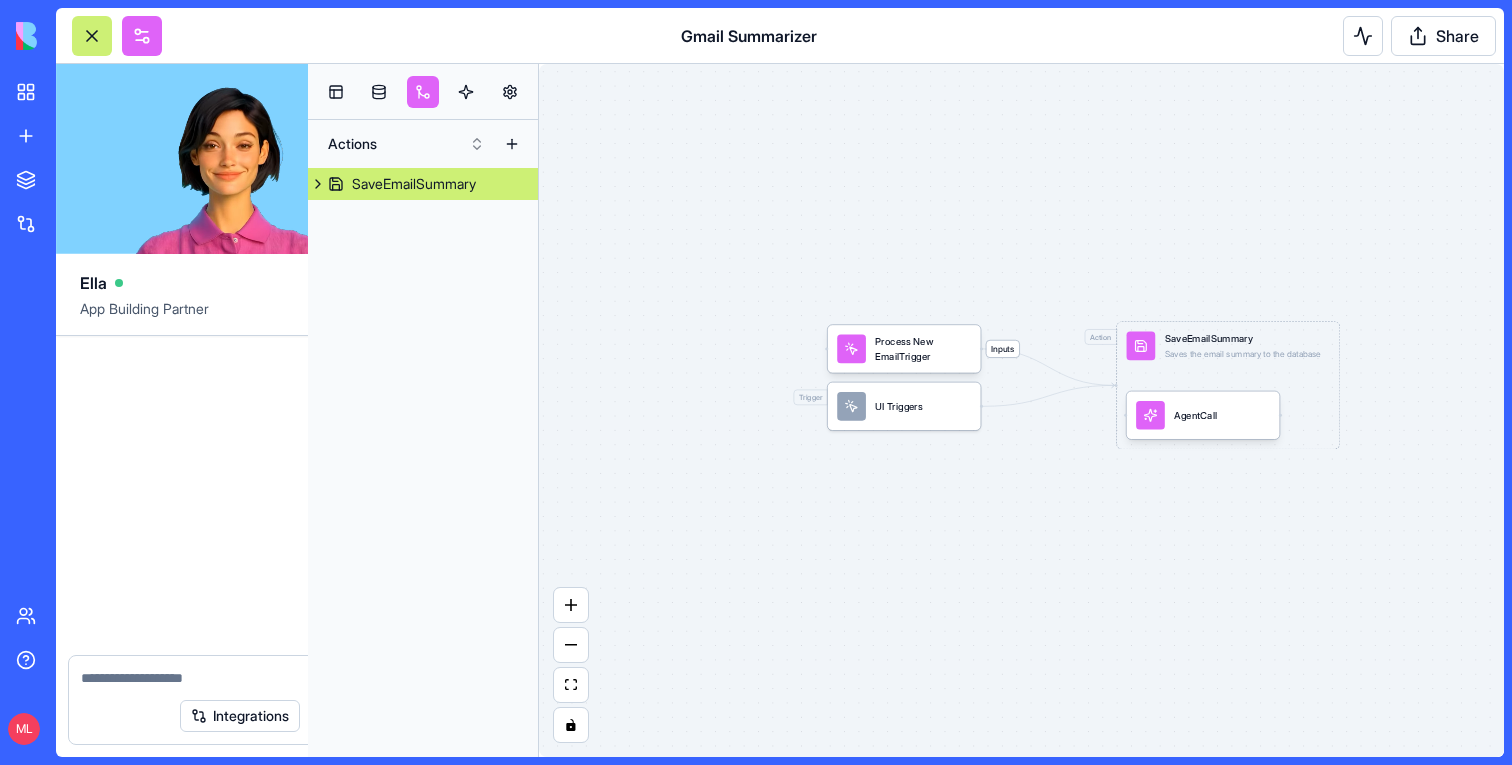 scroll, scrollTop: 1257, scrollLeft: 0, axis: vertical 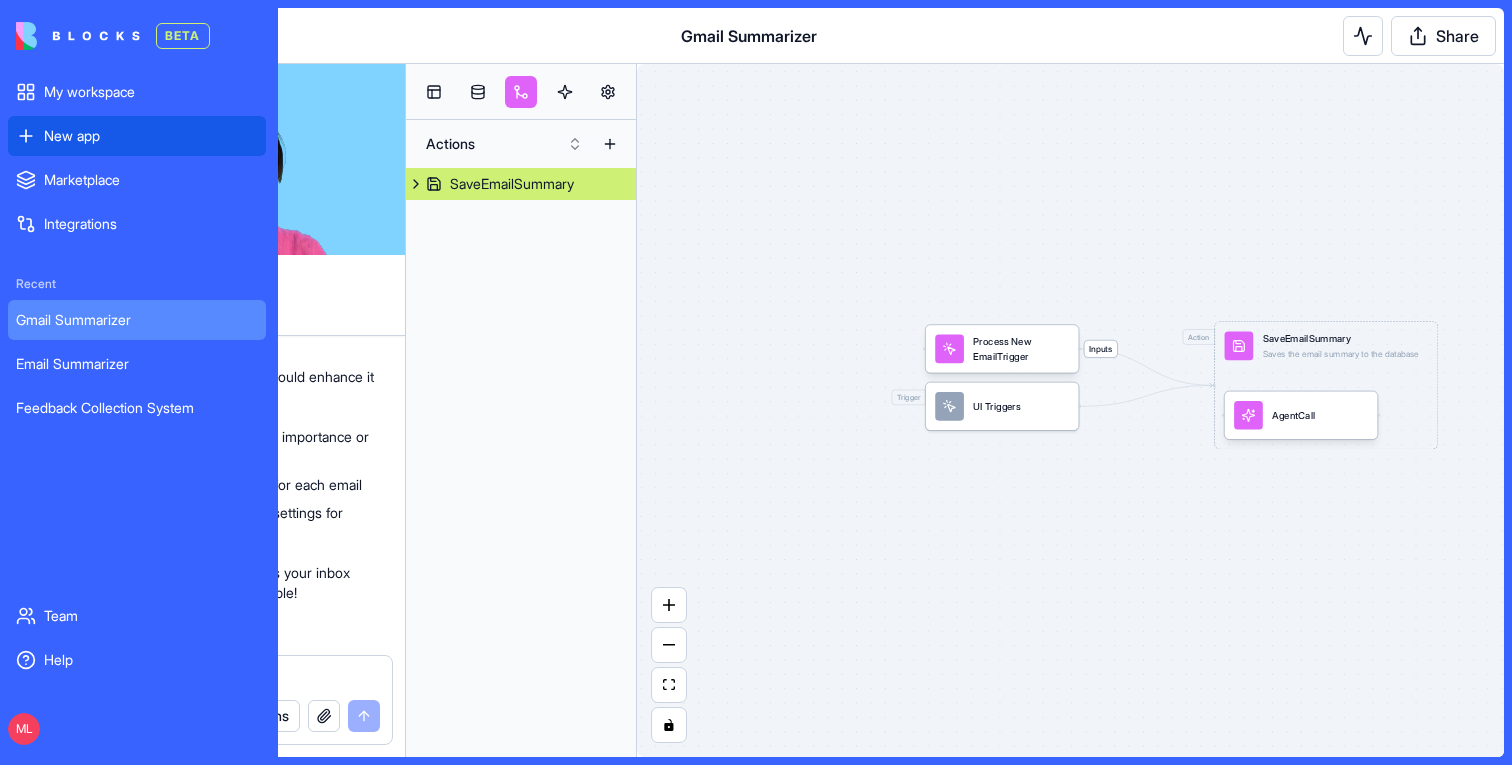 click on "New app" at bounding box center [137, 136] 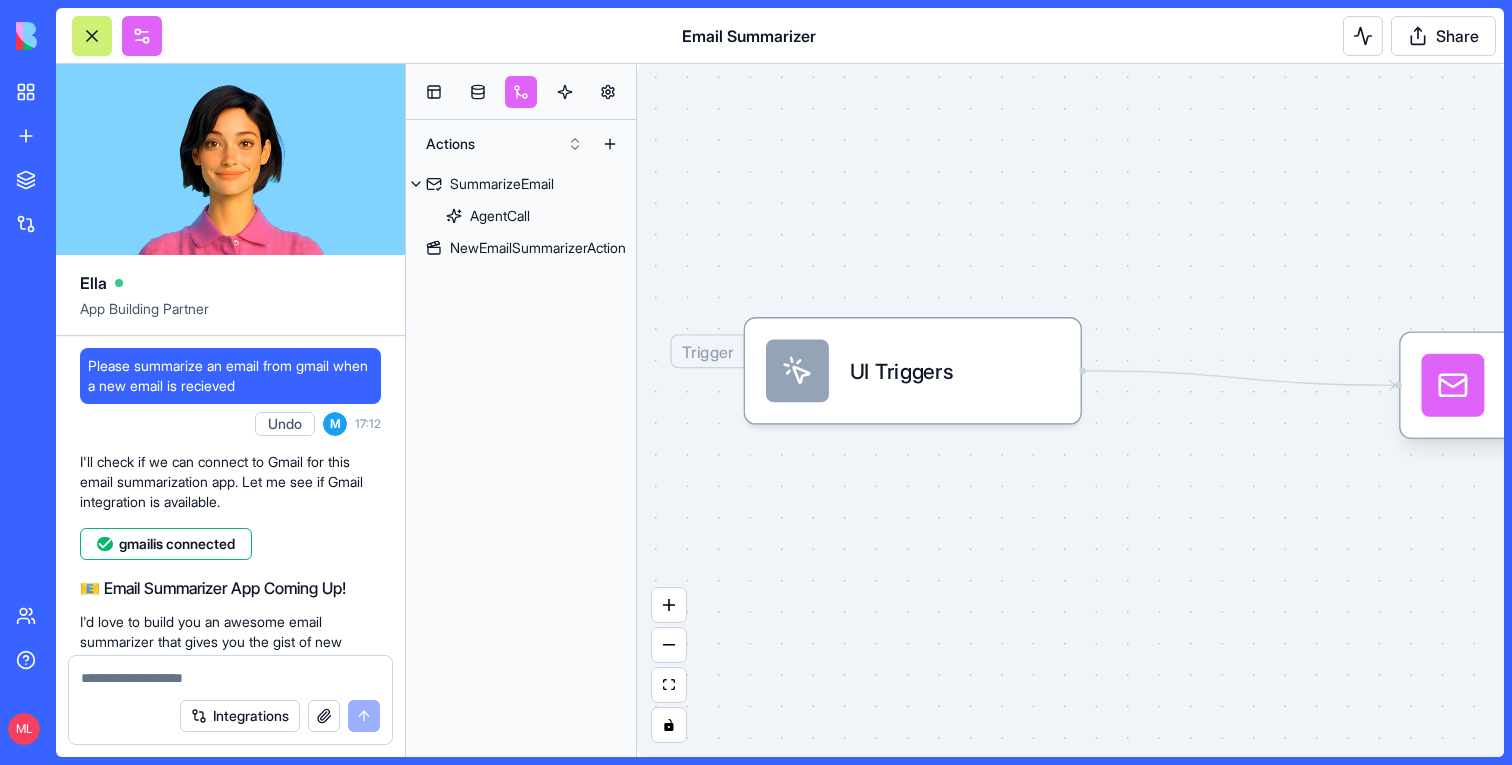 scroll, scrollTop: 0, scrollLeft: 0, axis: both 